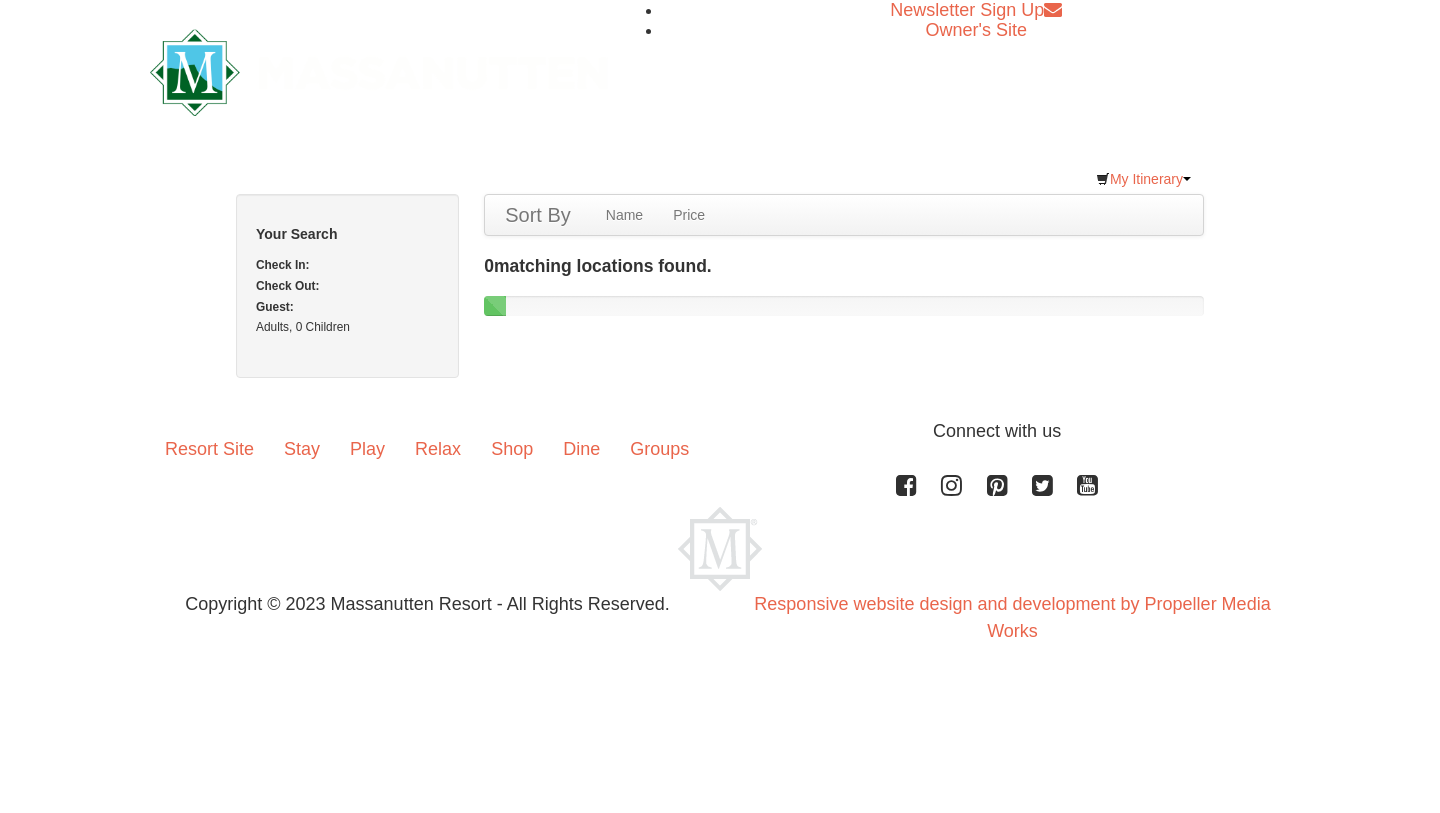 scroll, scrollTop: 0, scrollLeft: 0, axis: both 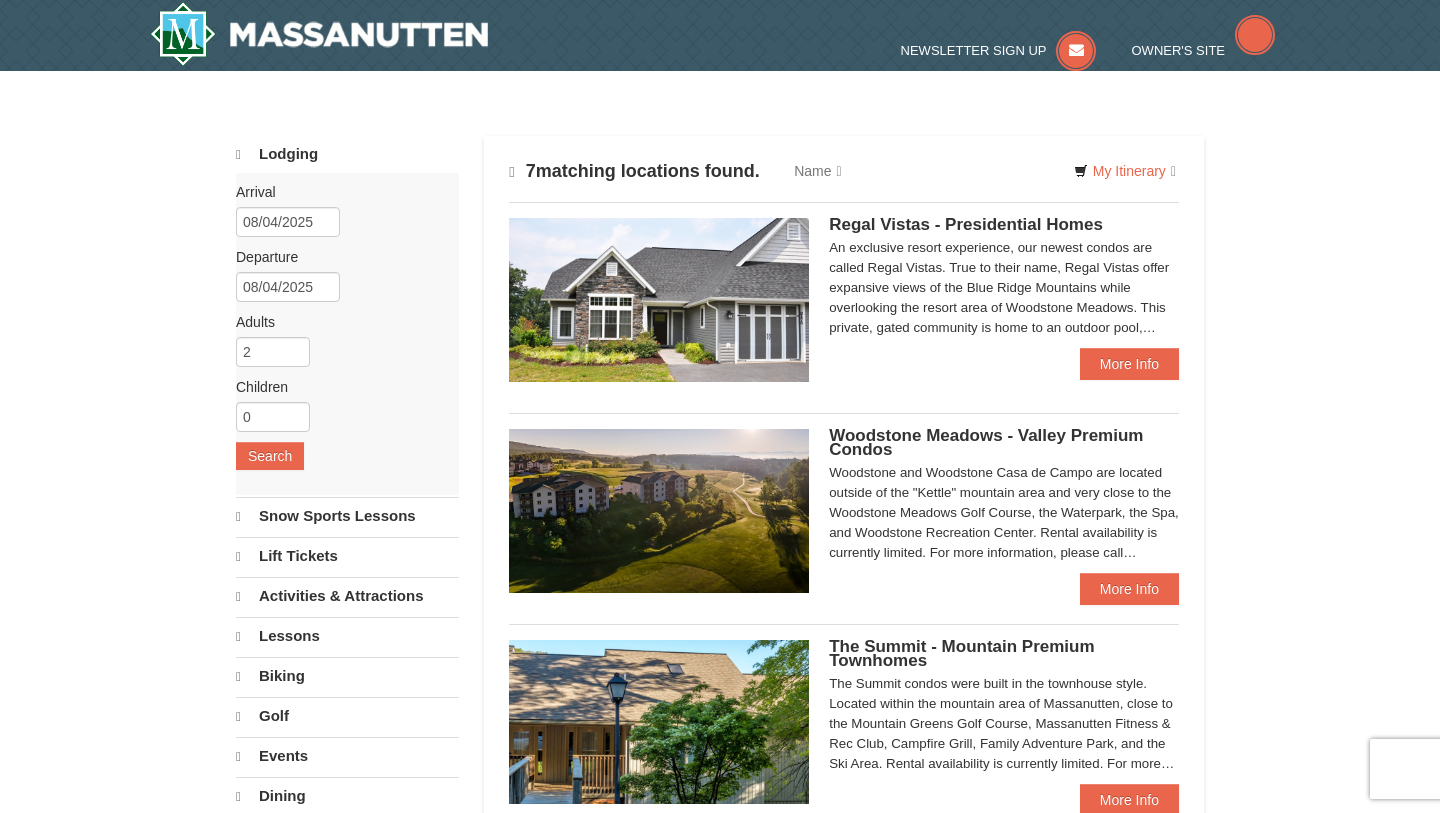 type 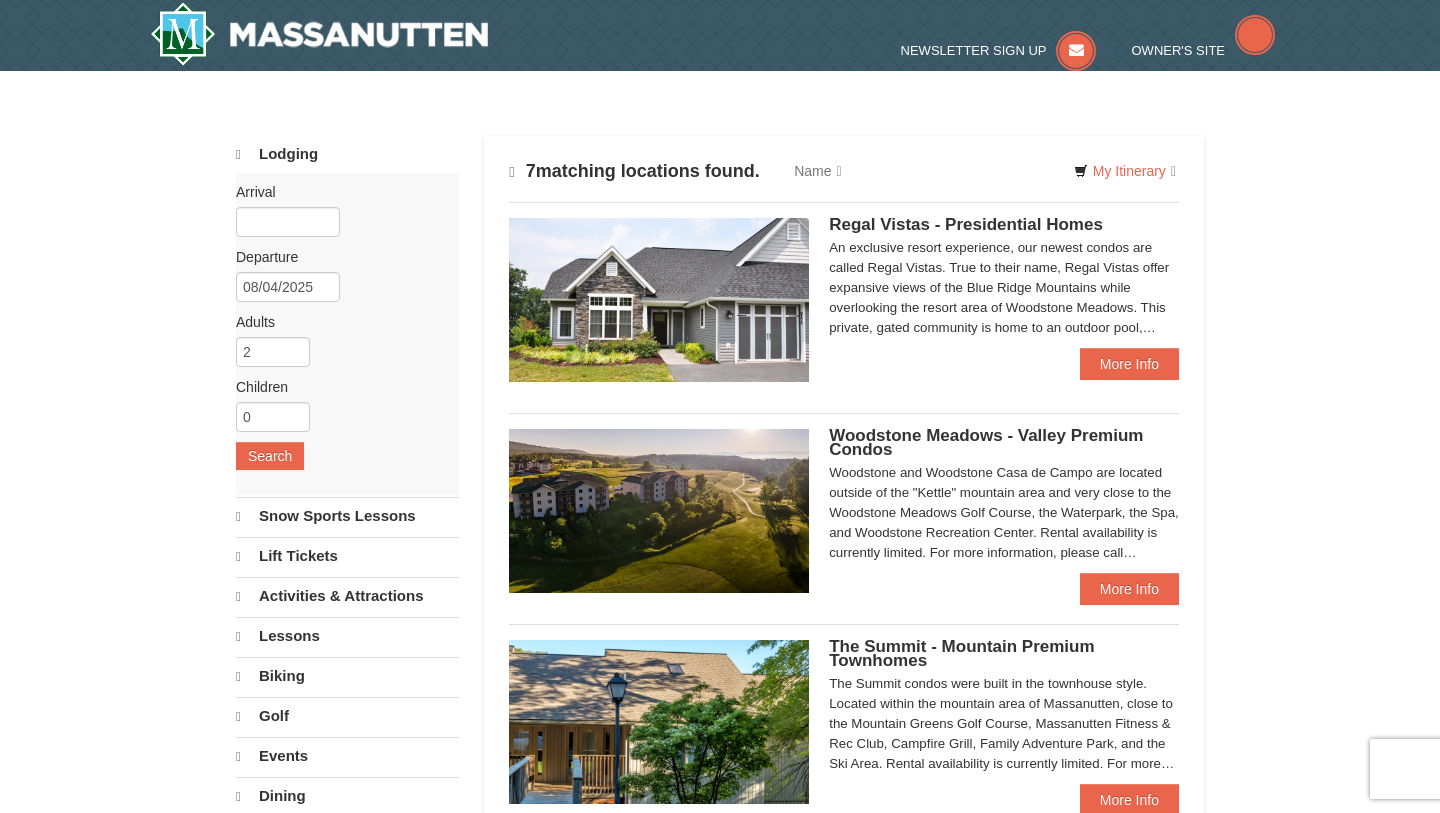 type 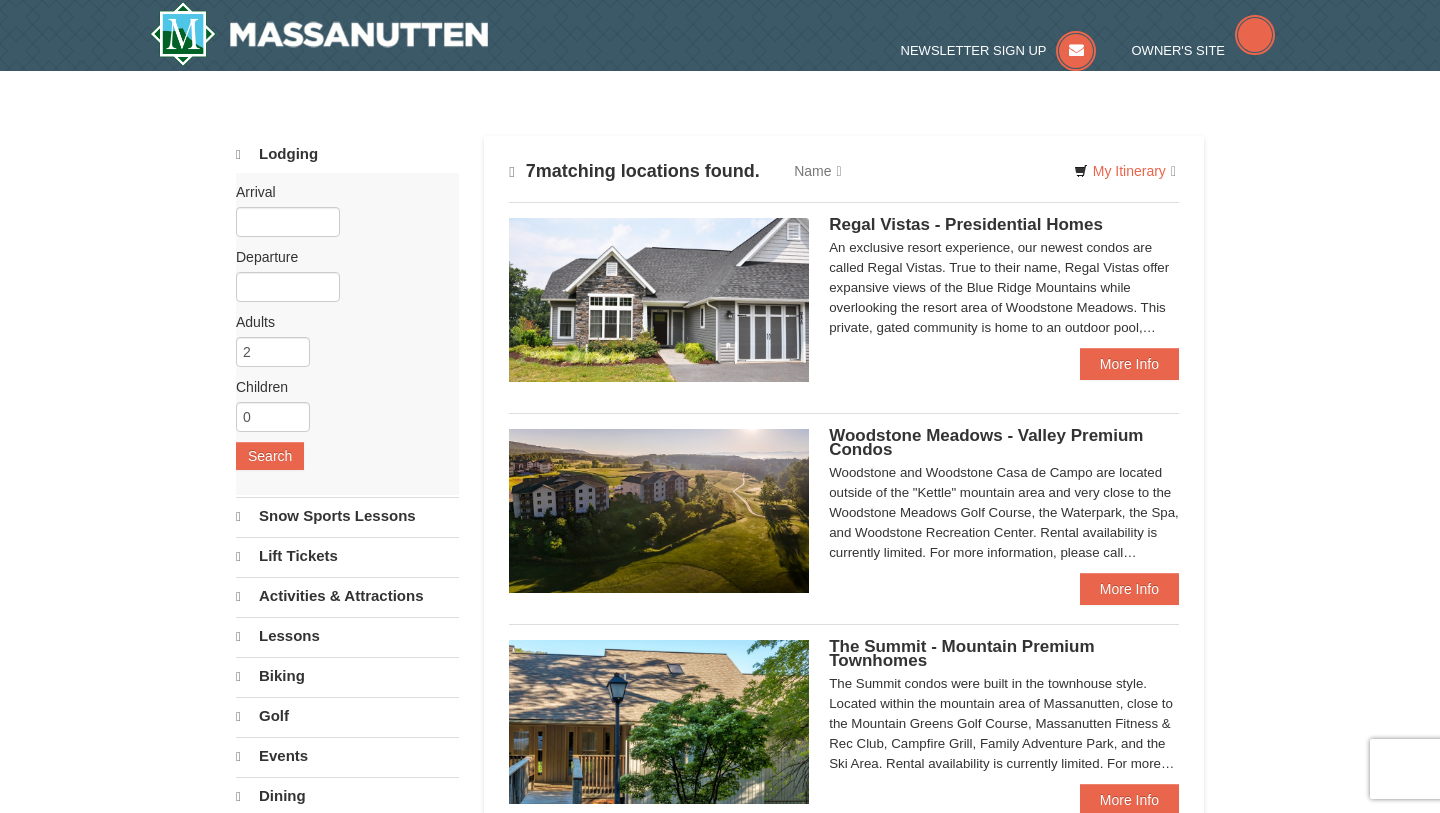 select on "8" 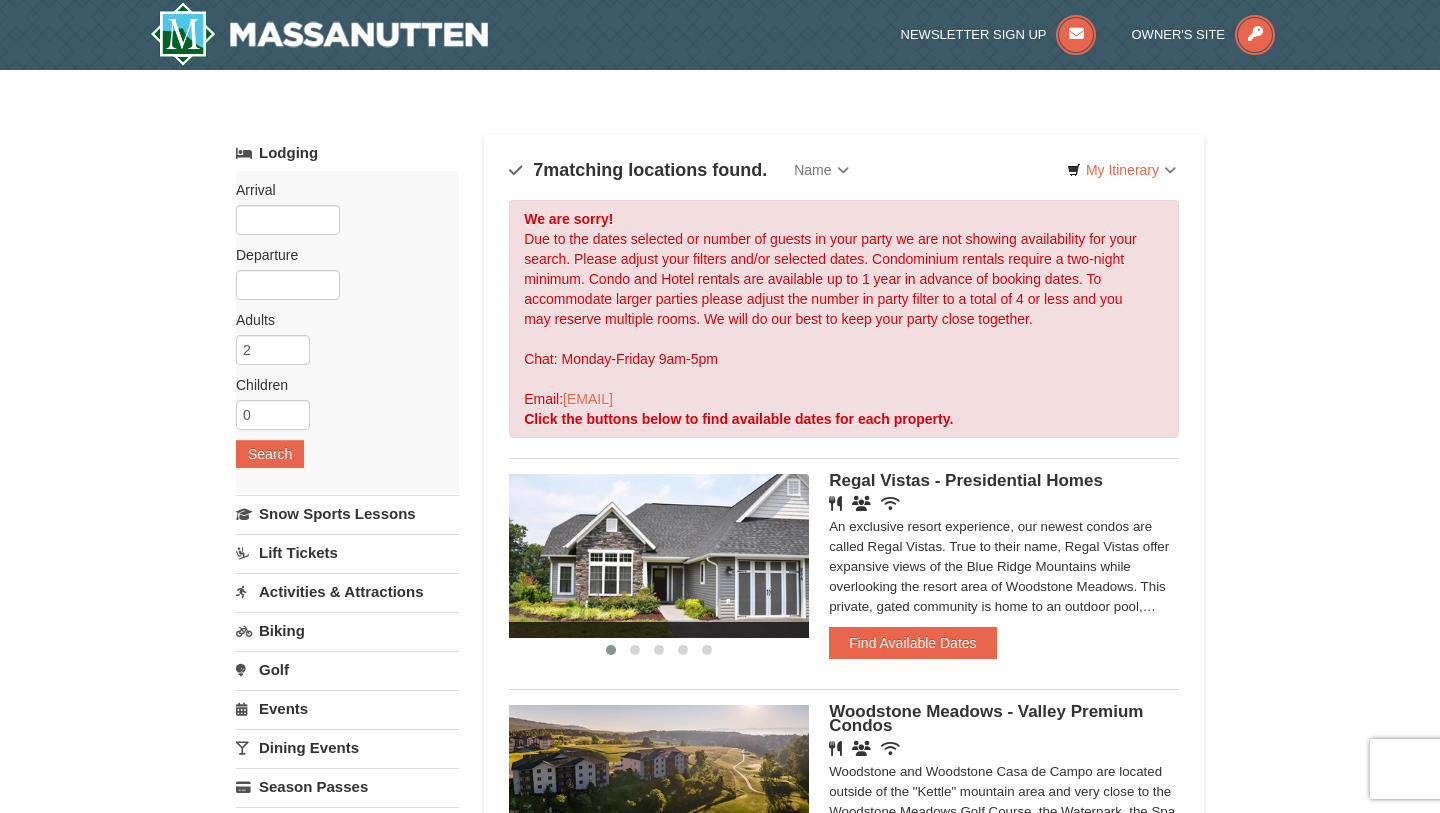 scroll, scrollTop: 55, scrollLeft: 0, axis: vertical 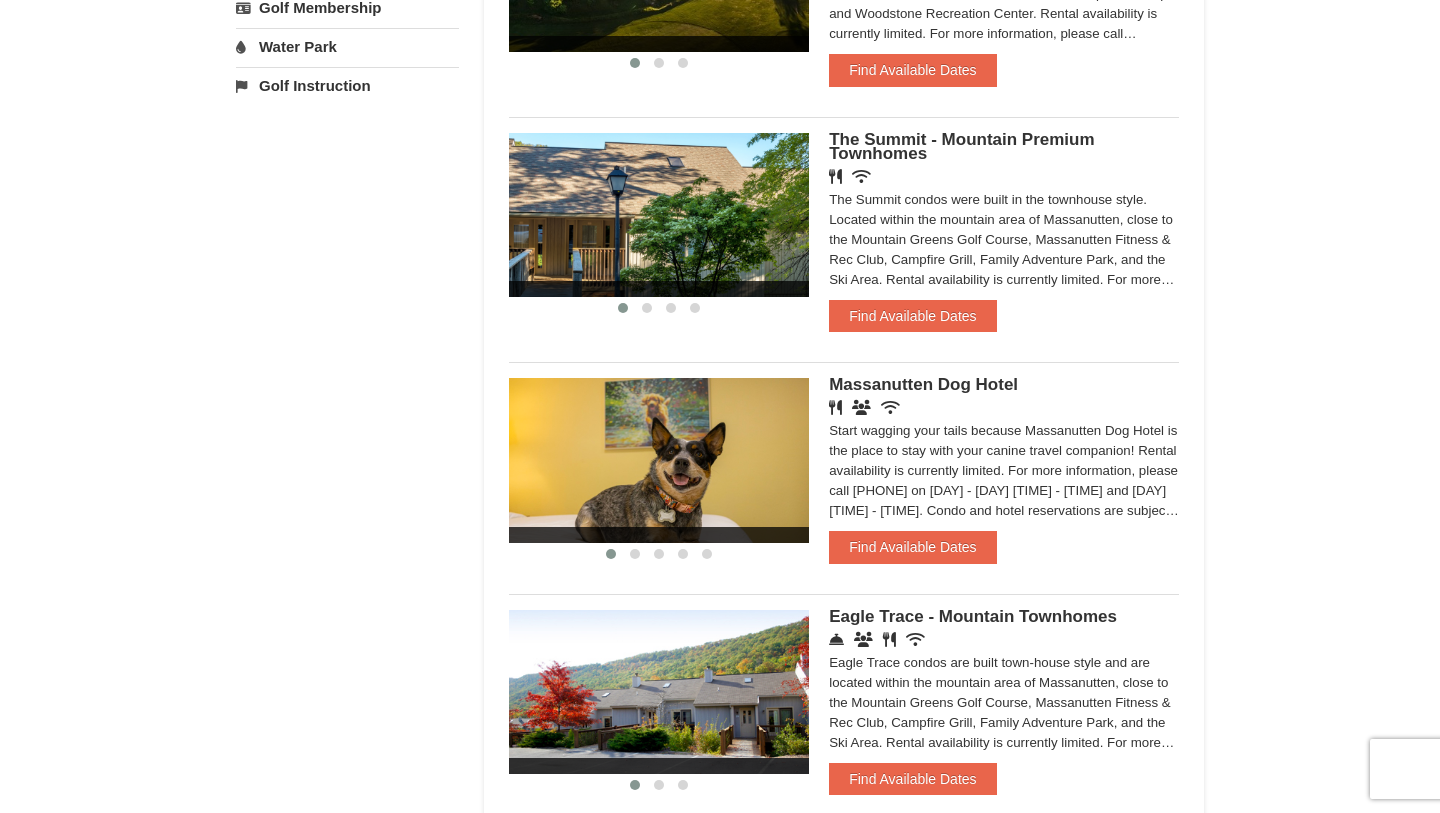 click on "Start wagging your tails because Massanutten Dog Hotel is the place to stay with your canine travel companion!
Rental availability is currently limited. For more information, please call 540.289.4952 on Monday - Friday 9 am - 6 pm and Saturday 9 am - 1 pm. Condo and hotel reservations are subject to a $25 change fee.
Activities may be limited and advance sign-ups and ticket purchases required. For more information please visit https://www.massresort.com. Thank you for your patience and understanding. We look forward to welcoming you!" at bounding box center (1004, 471) 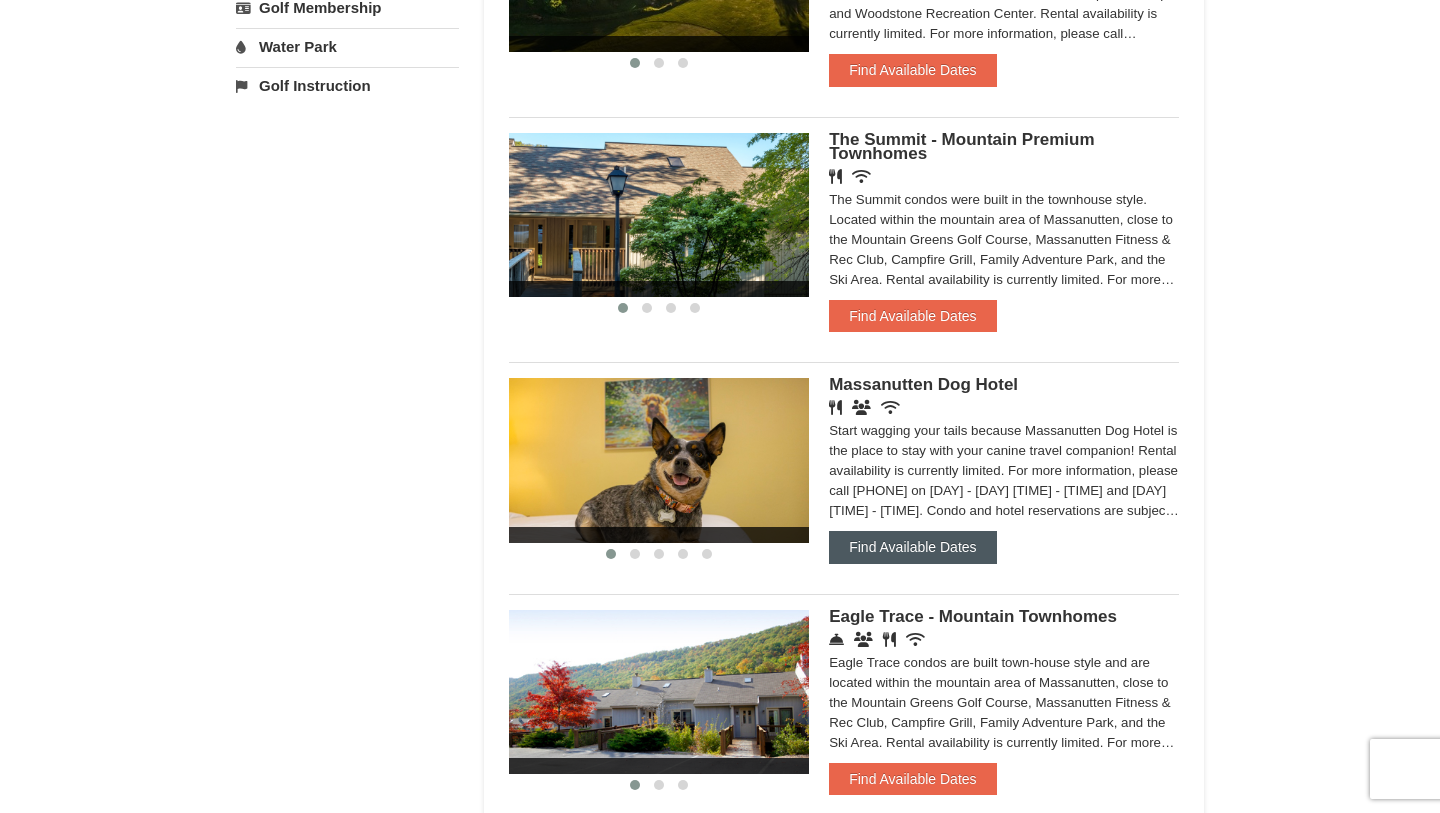click on "Find Available Dates" at bounding box center (912, 547) 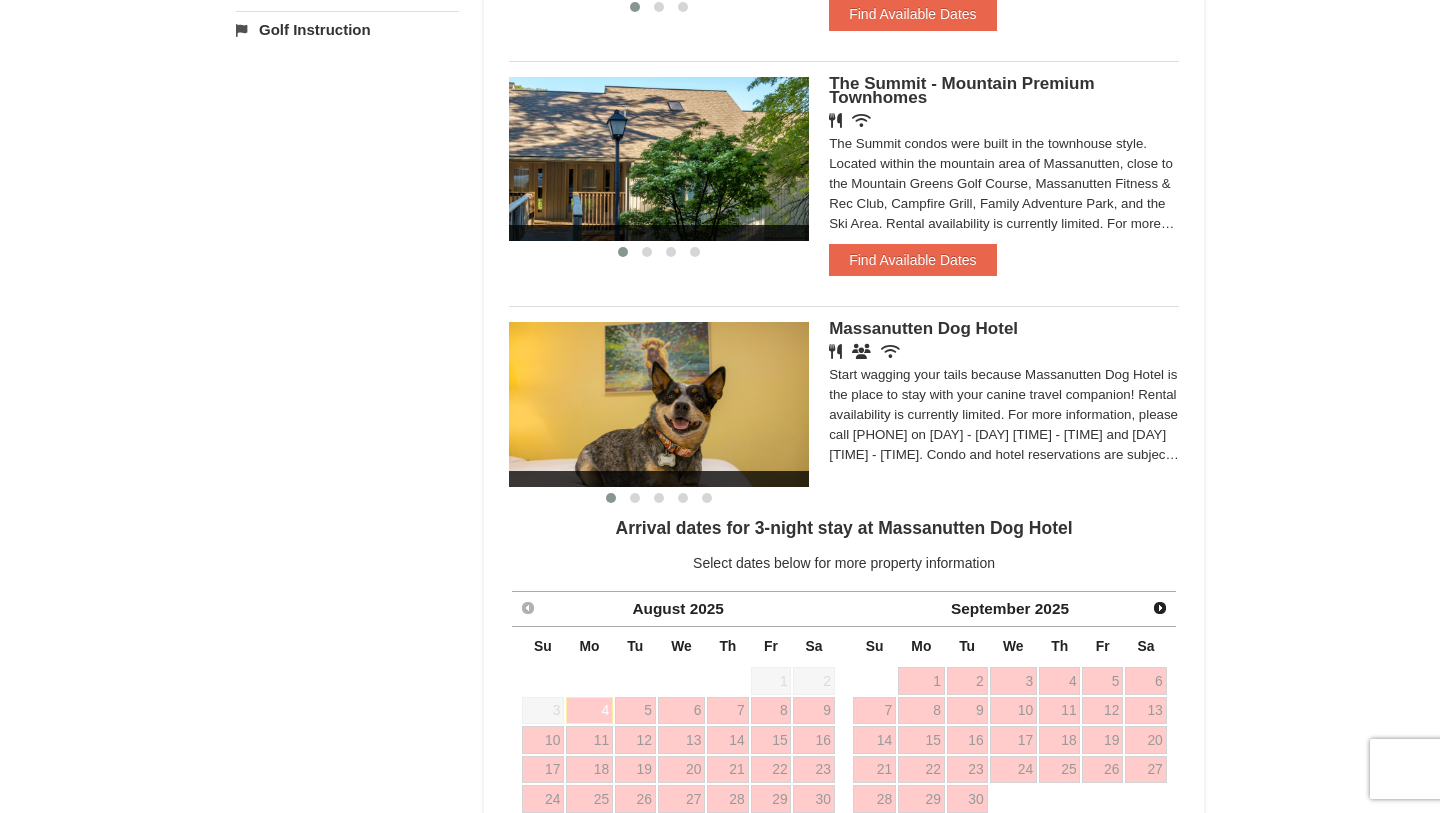 scroll, scrollTop: 877, scrollLeft: 0, axis: vertical 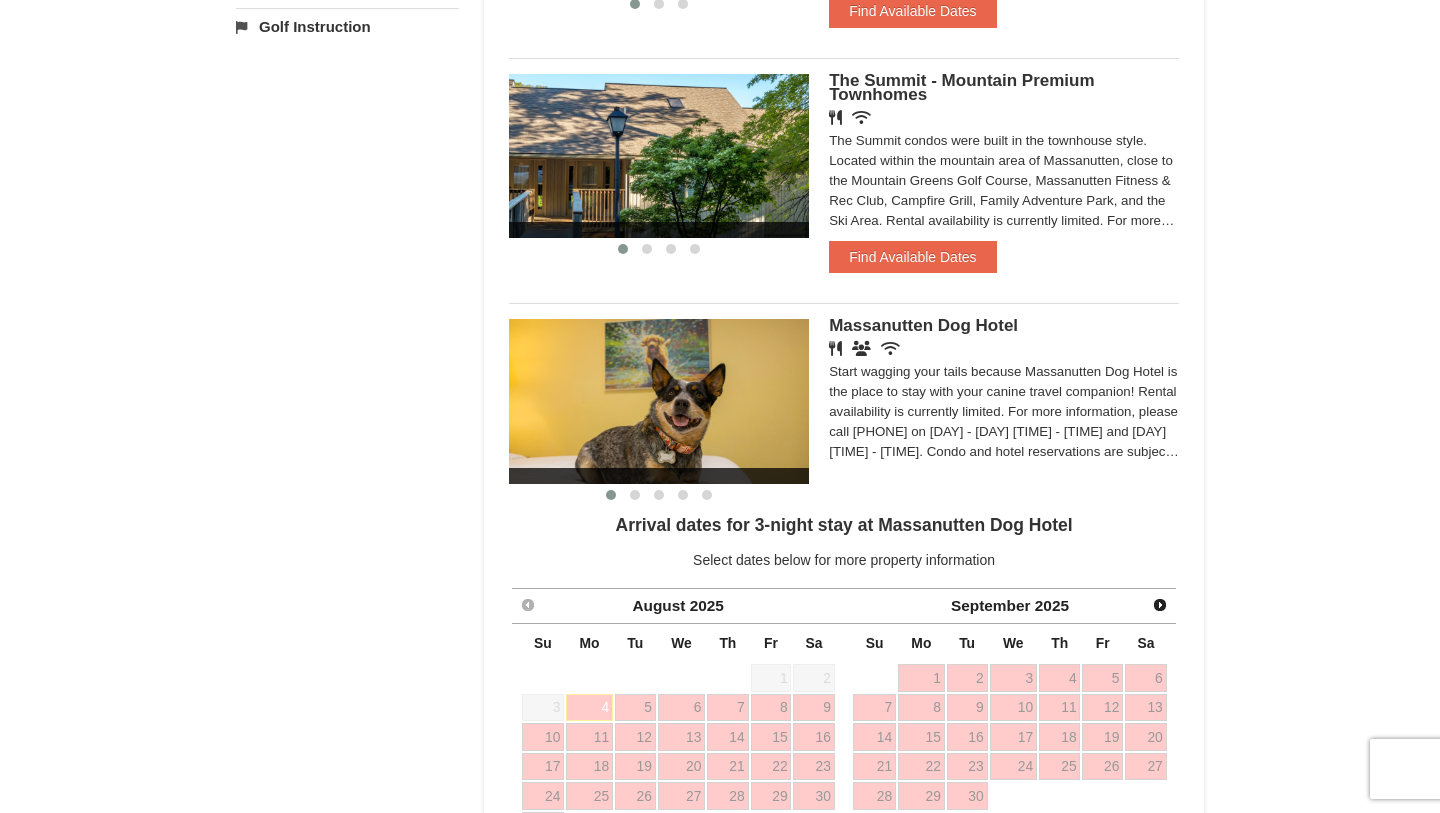 click on "Start wagging your tails because Massanutten Dog Hotel is the place to stay with your canine travel companion!
Rental availability is currently limited. For more information, please call 540.289.4952 on Monday - Friday 9 am - 6 pm and Saturday 9 am - 1 pm. Condo and hotel reservations are subject to a $25 change fee.
Activities may be limited and advance sign-ups and ticket purchases required. For more information please visit https://www.massresort.com. Thank you for your patience and understanding. We look forward to welcoming you!" at bounding box center [1004, 412] 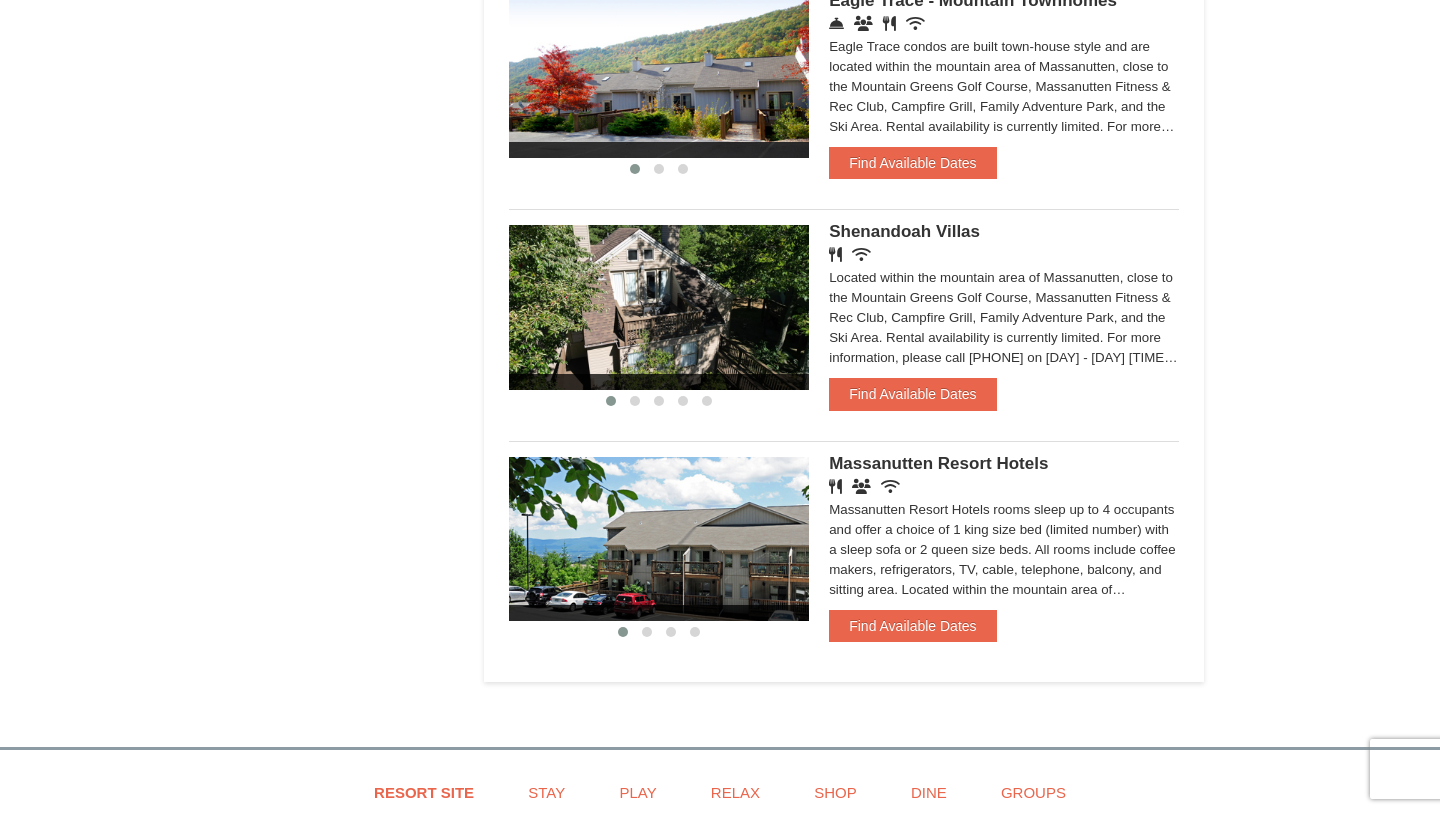 scroll, scrollTop: 1796, scrollLeft: 0, axis: vertical 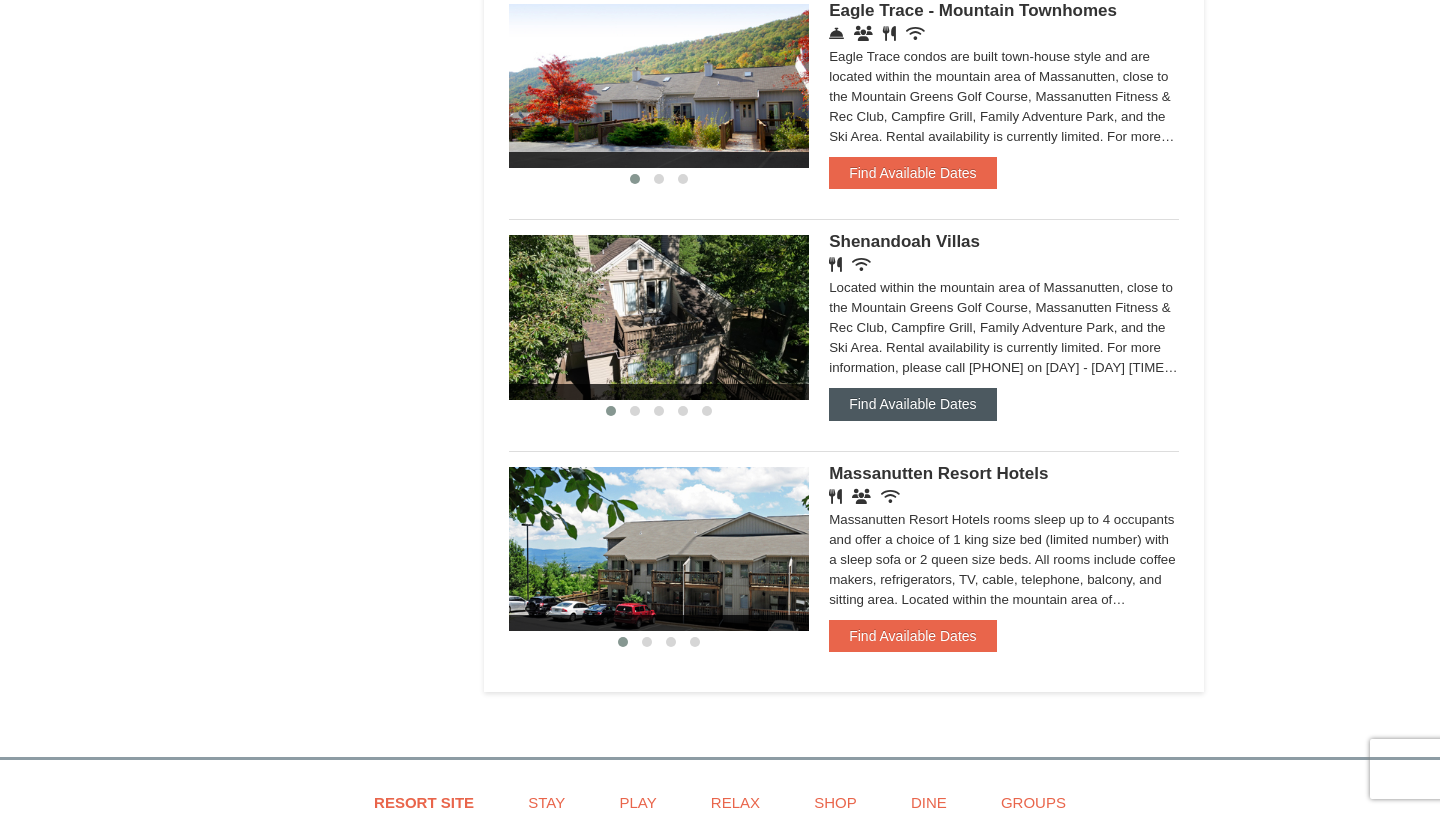 click on "Find Available Dates" at bounding box center (912, 404) 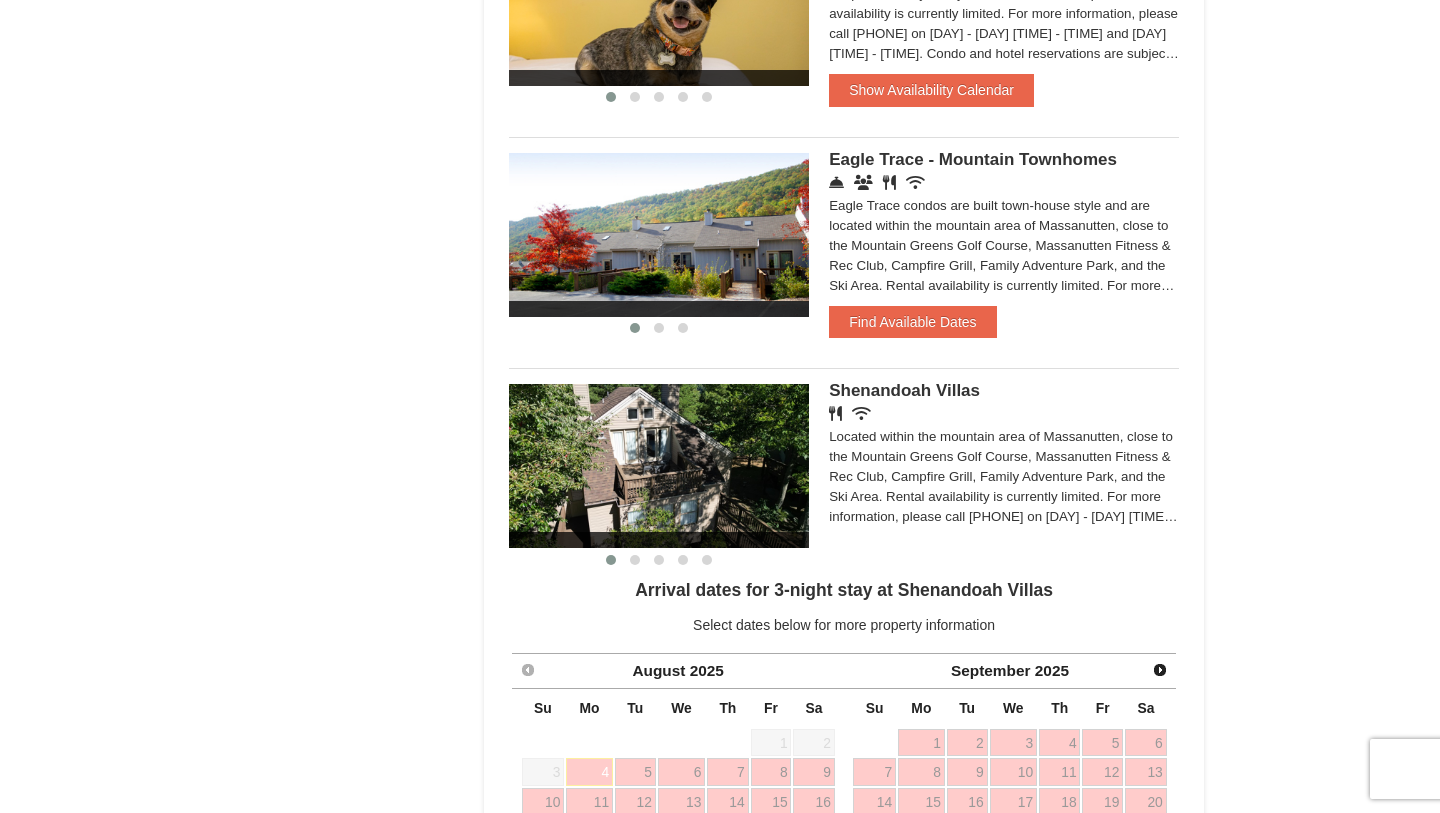 scroll, scrollTop: 1269, scrollLeft: 0, axis: vertical 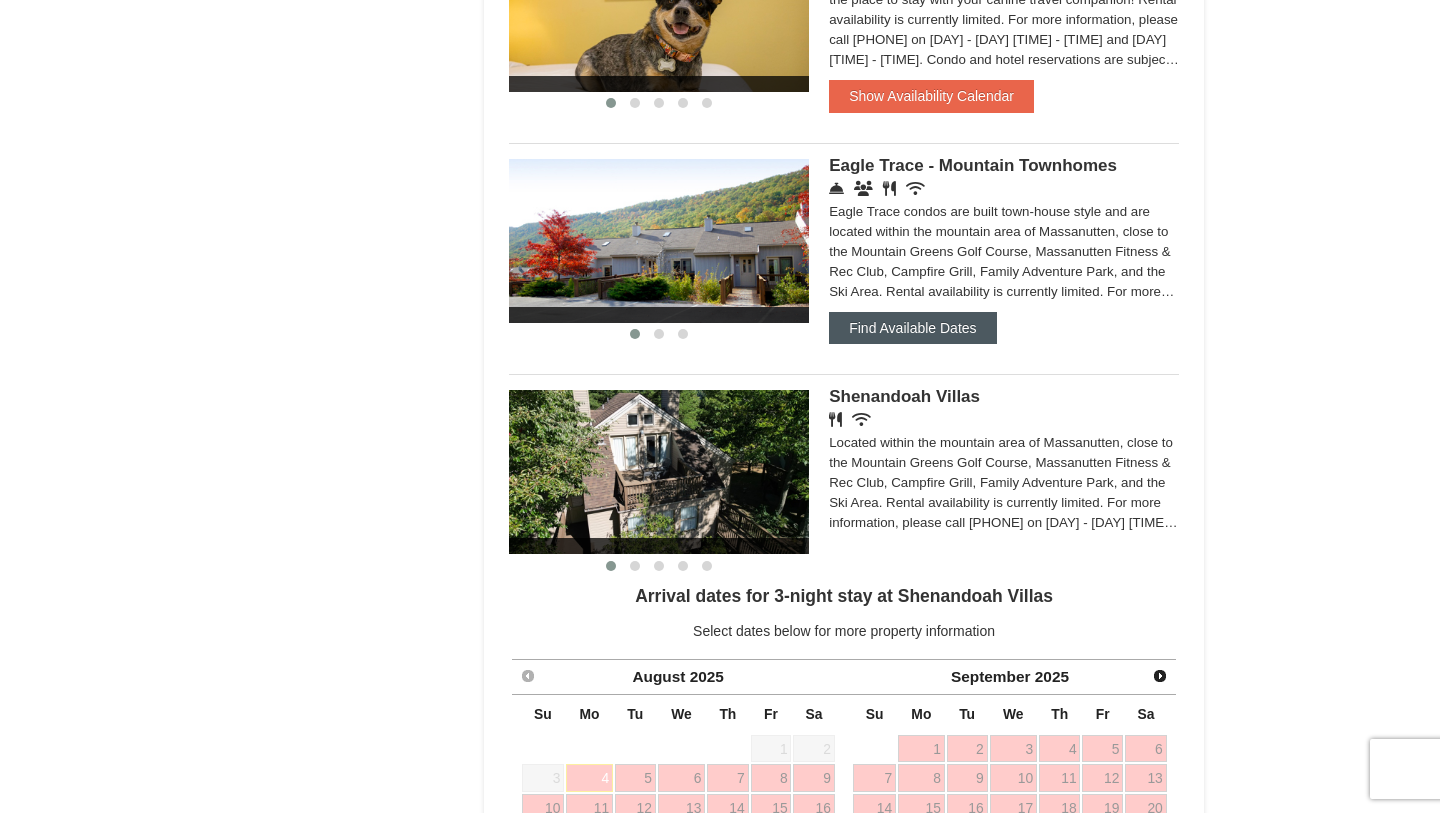 click on "Find Available Dates" at bounding box center [912, 328] 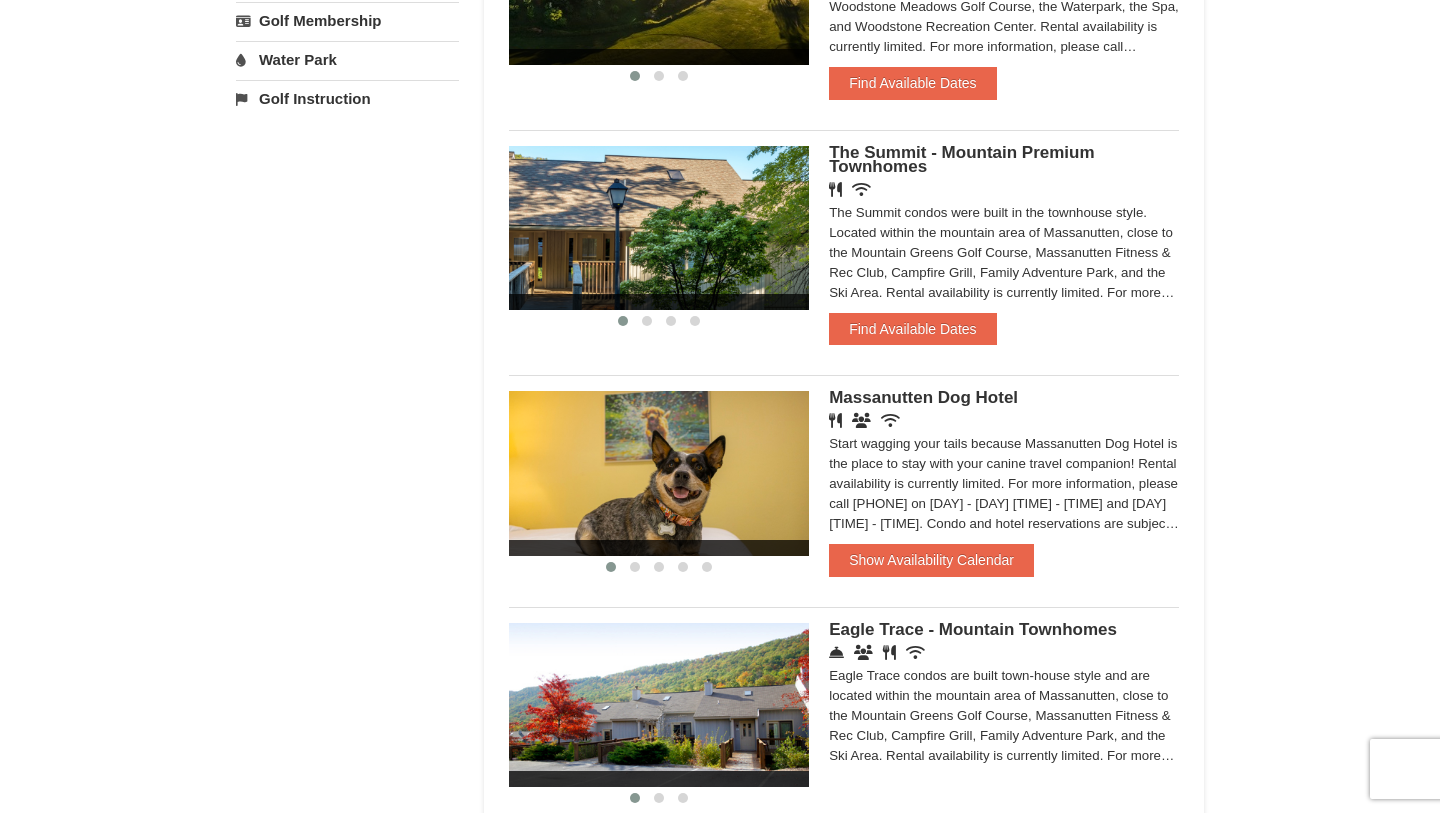 scroll, scrollTop: 803, scrollLeft: 0, axis: vertical 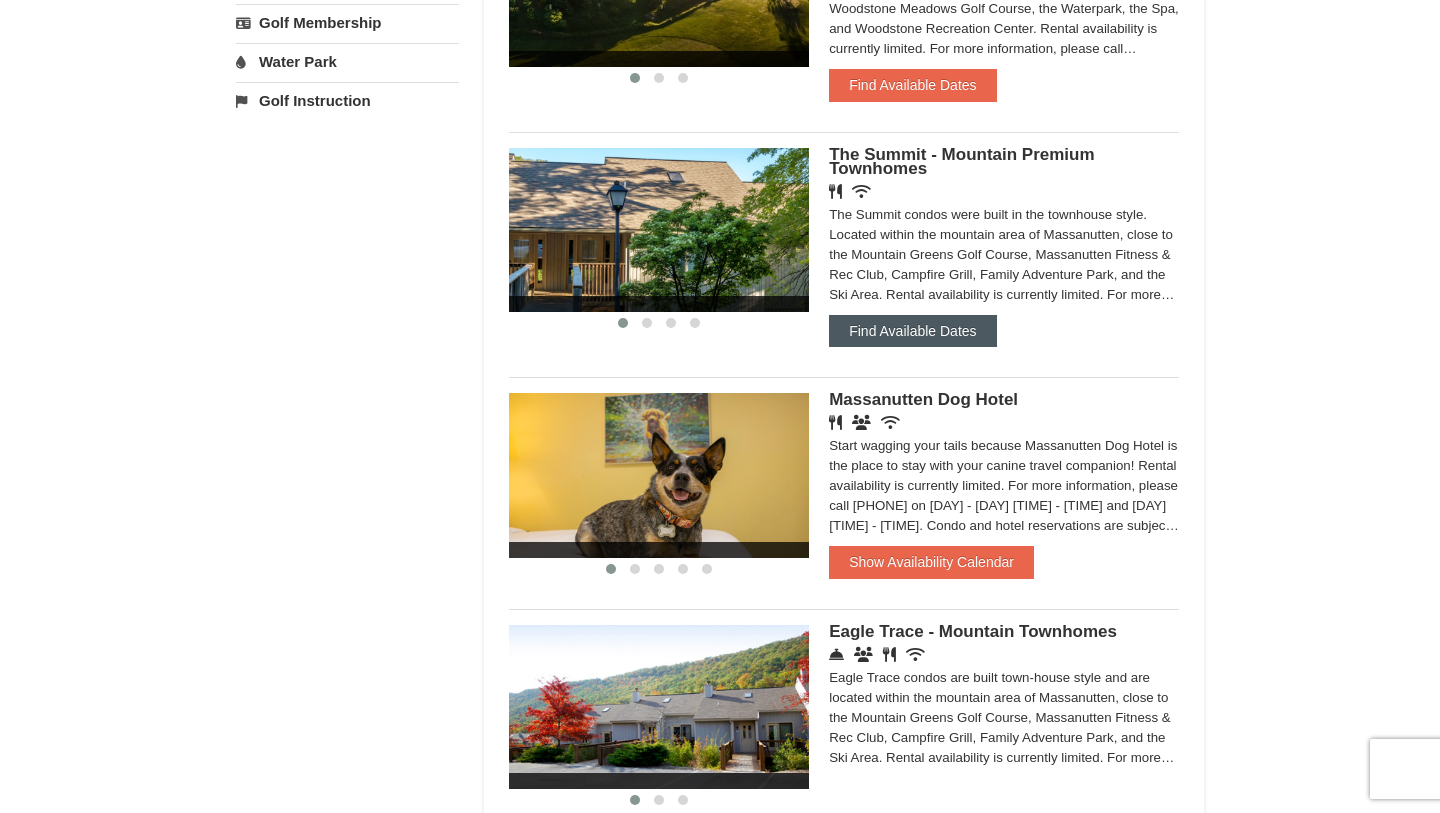 click on "Find Available Dates" at bounding box center (912, 331) 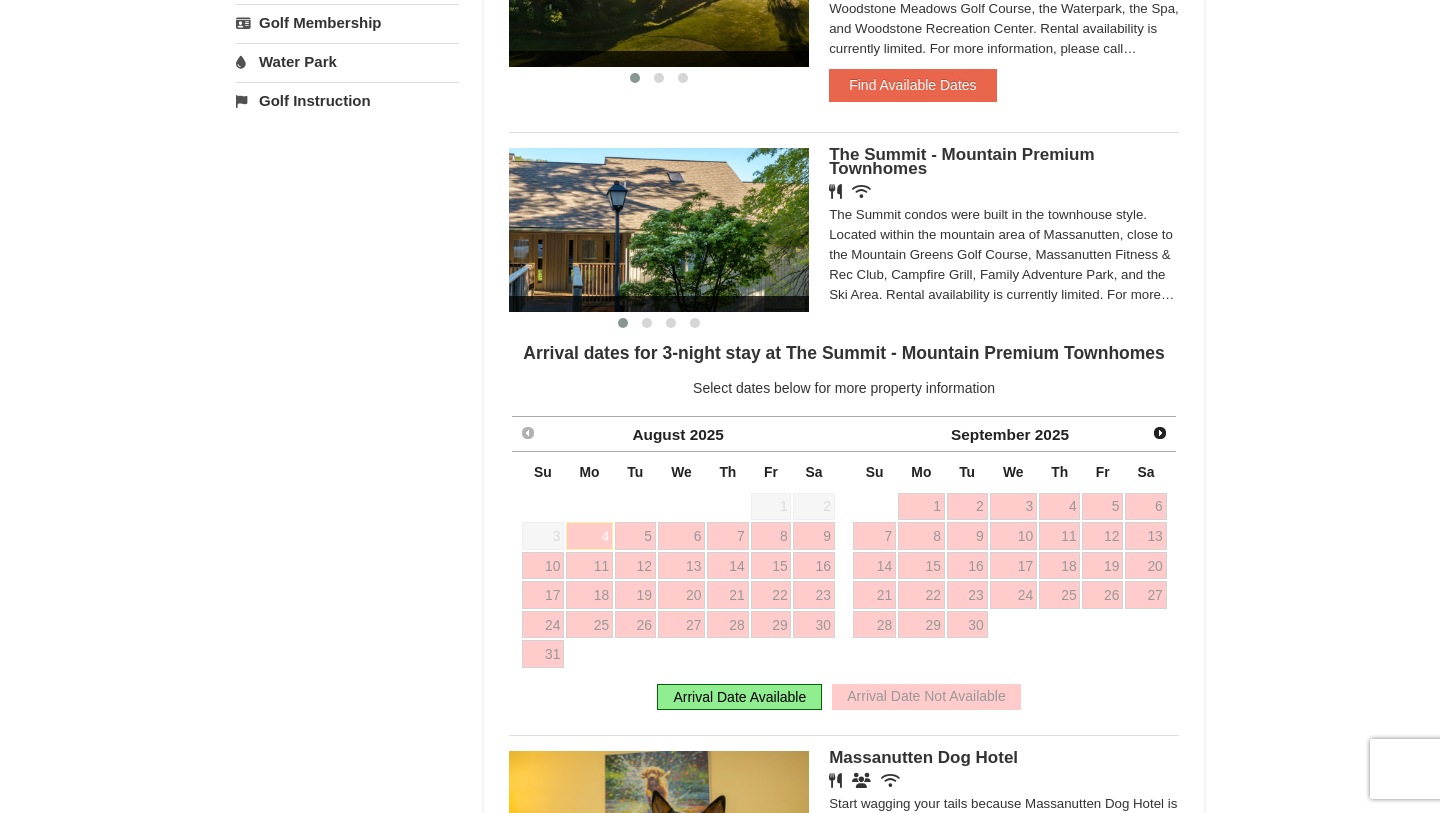 click on "4" at bounding box center [589, 536] 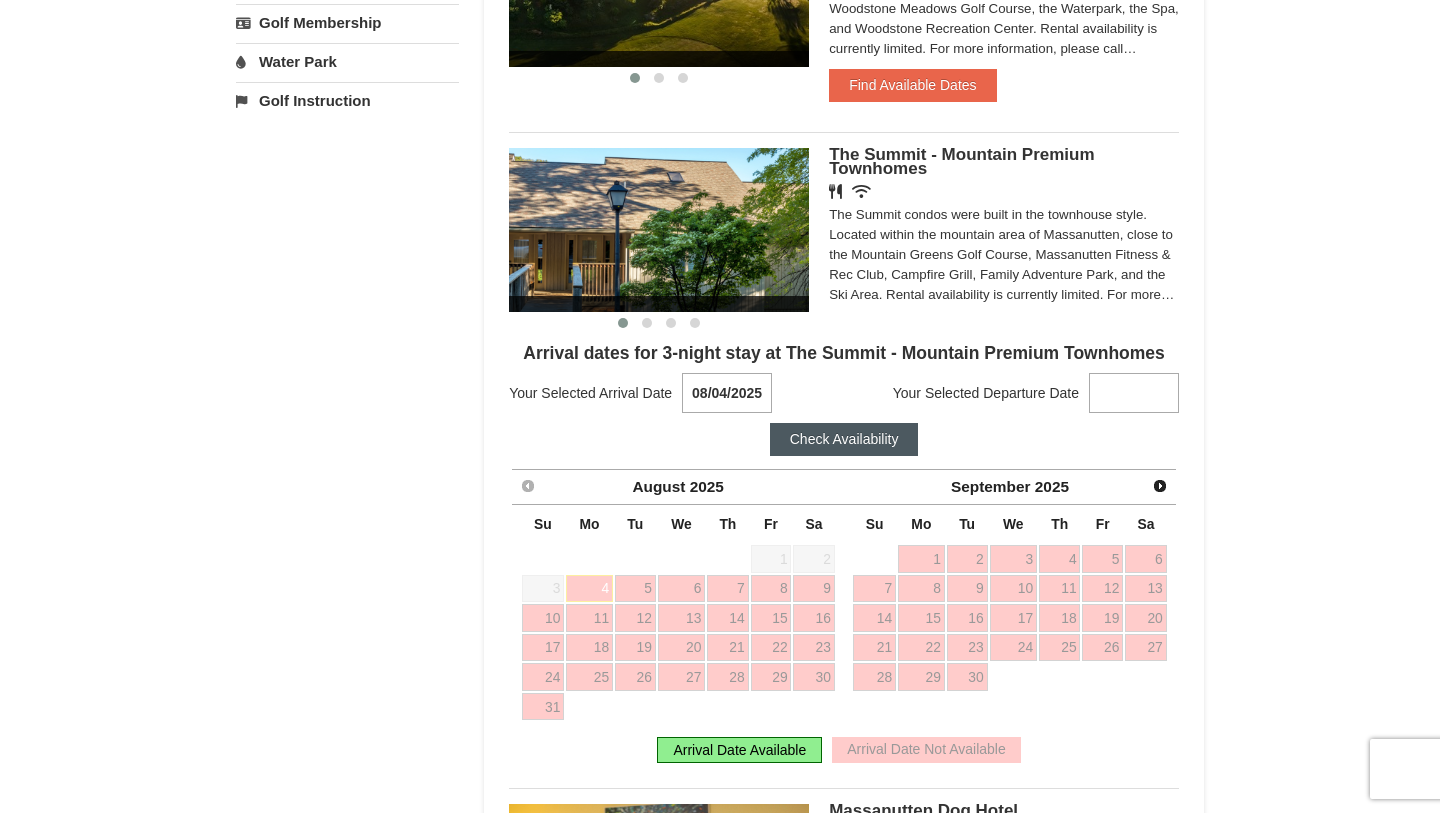 click at bounding box center [1134, 393] 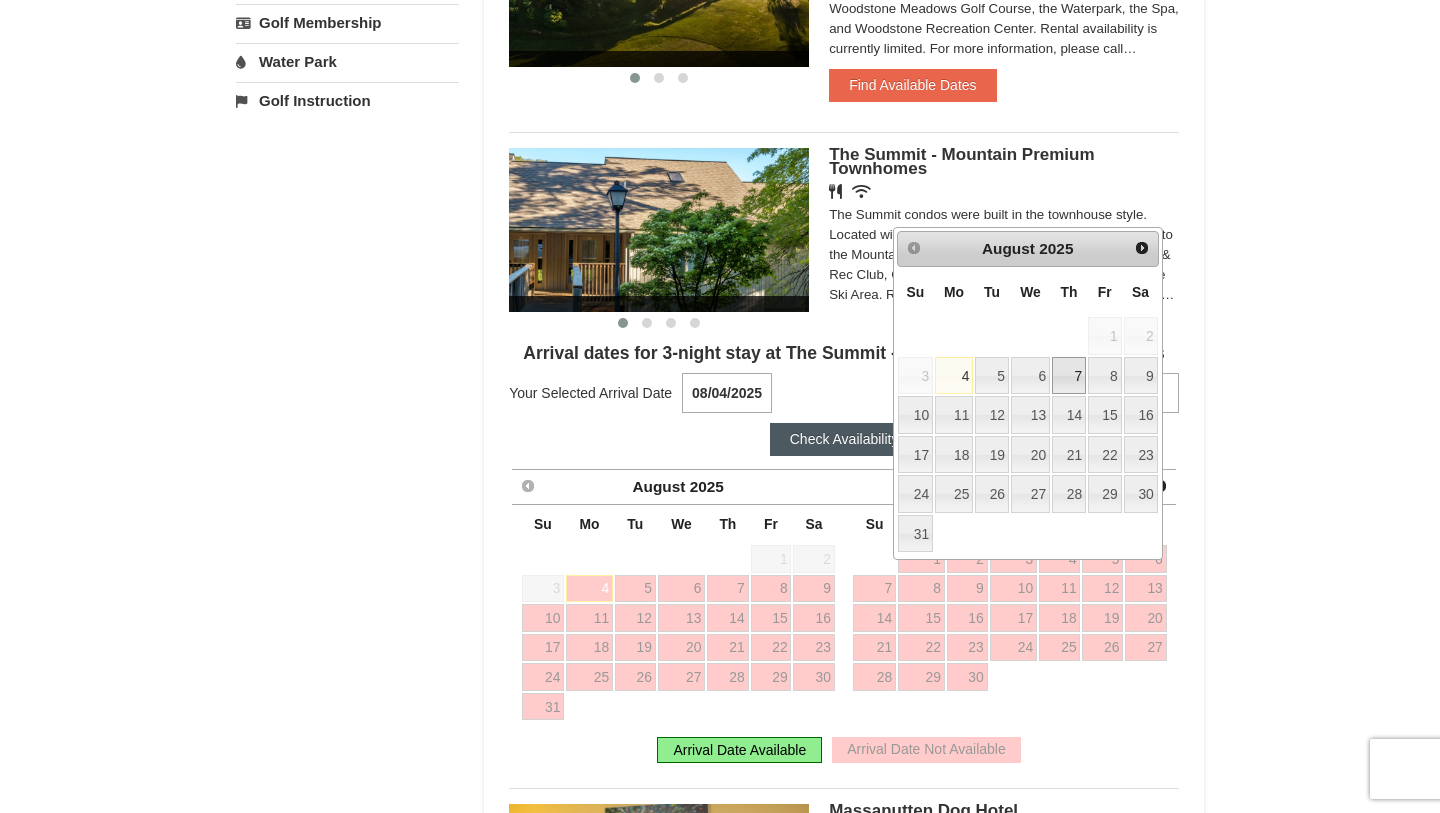 click on "7" at bounding box center [1069, 376] 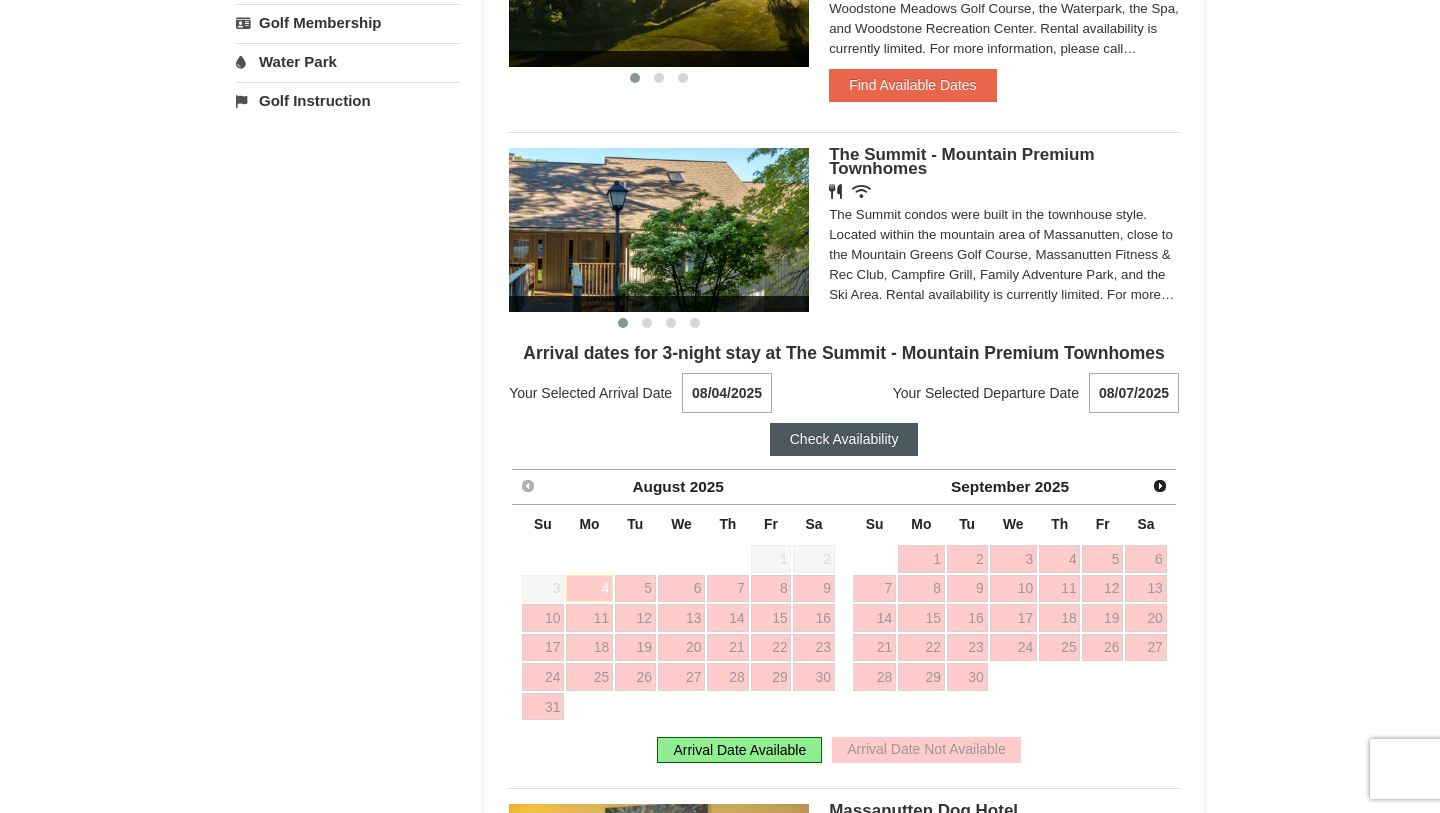 click on "Check Availability" at bounding box center [844, 439] 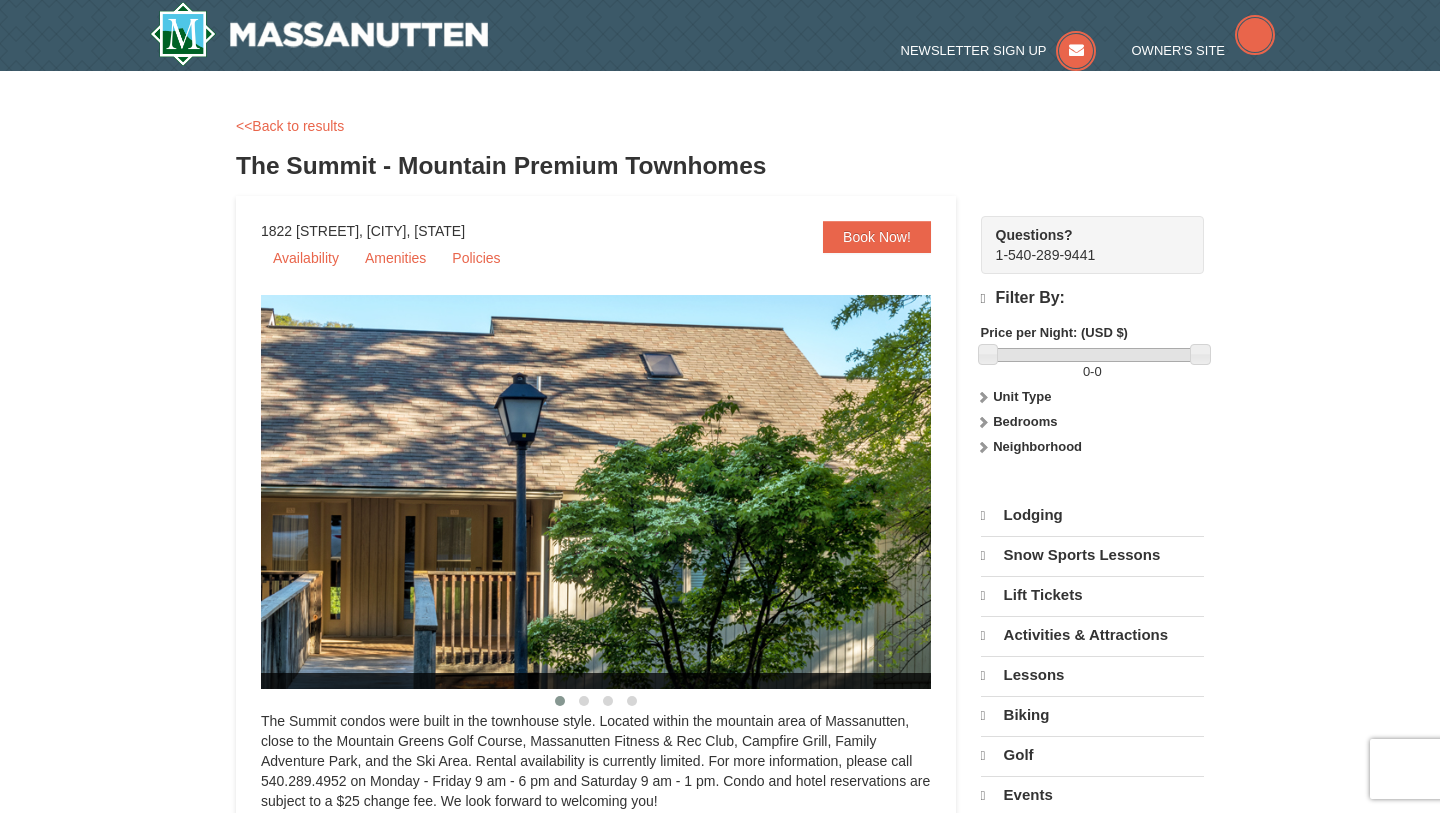 scroll, scrollTop: 120, scrollLeft: 0, axis: vertical 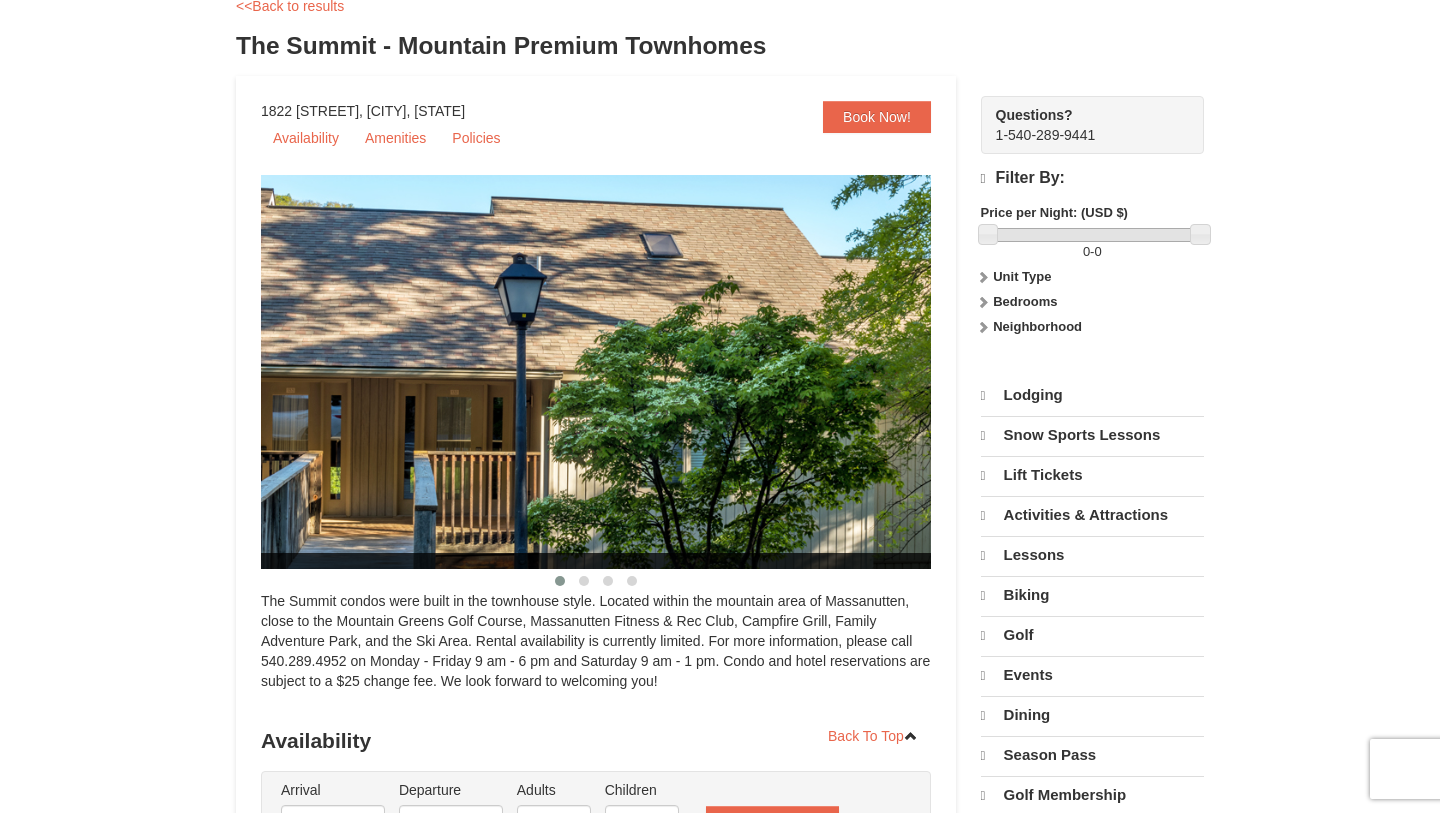 select on "8" 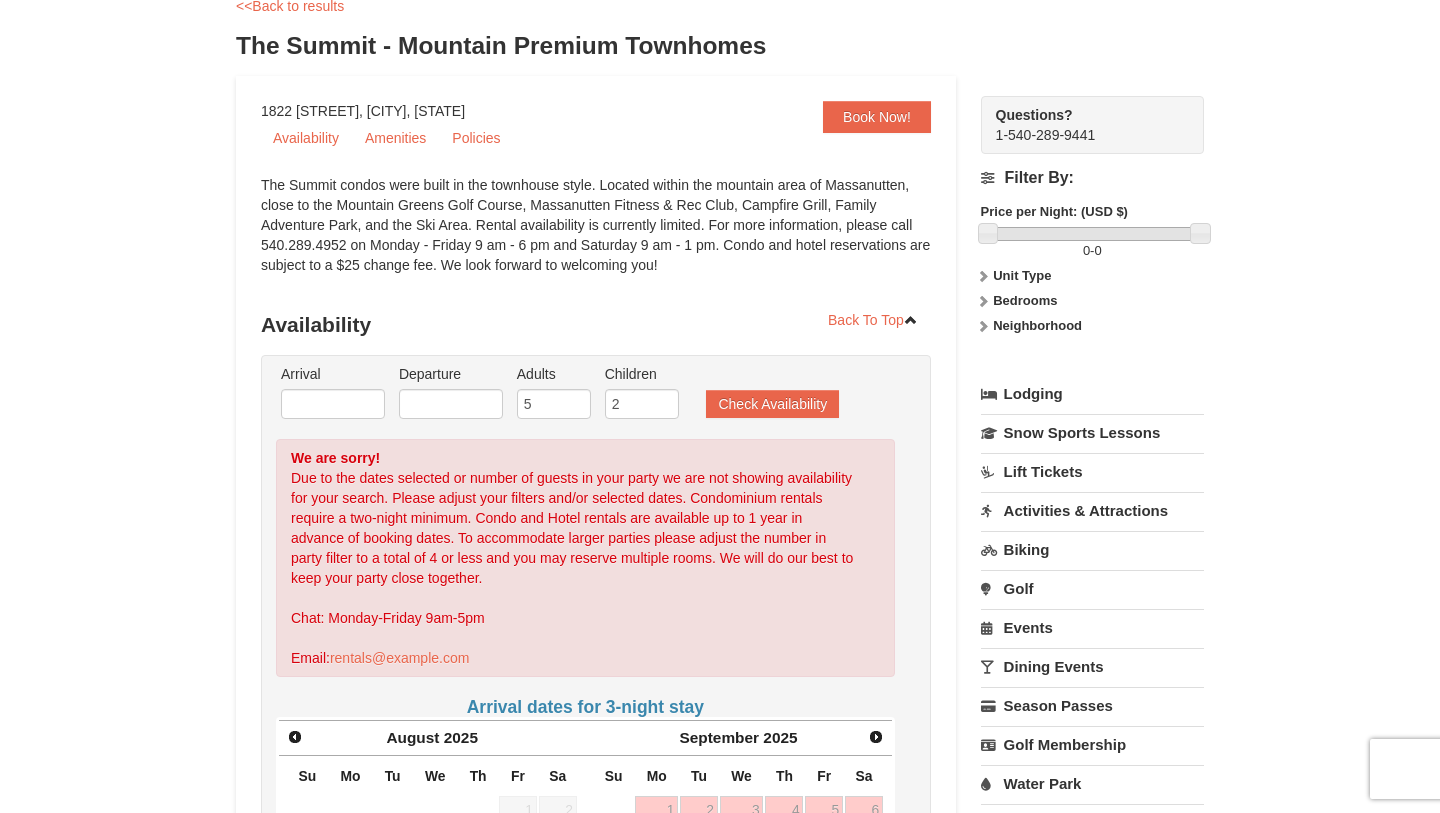 scroll, scrollTop: 253, scrollLeft: 0, axis: vertical 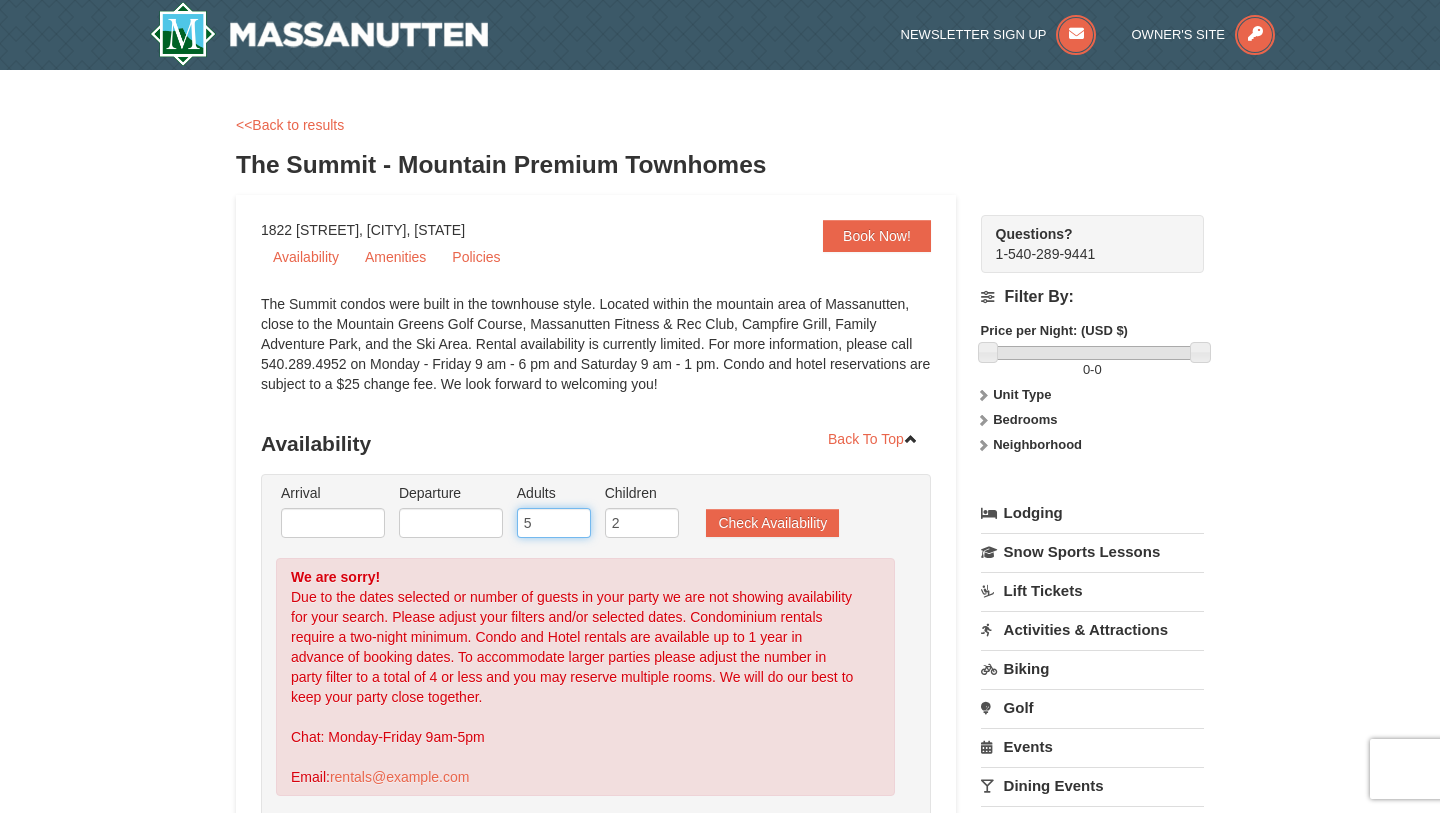 click on "5" at bounding box center (554, 523) 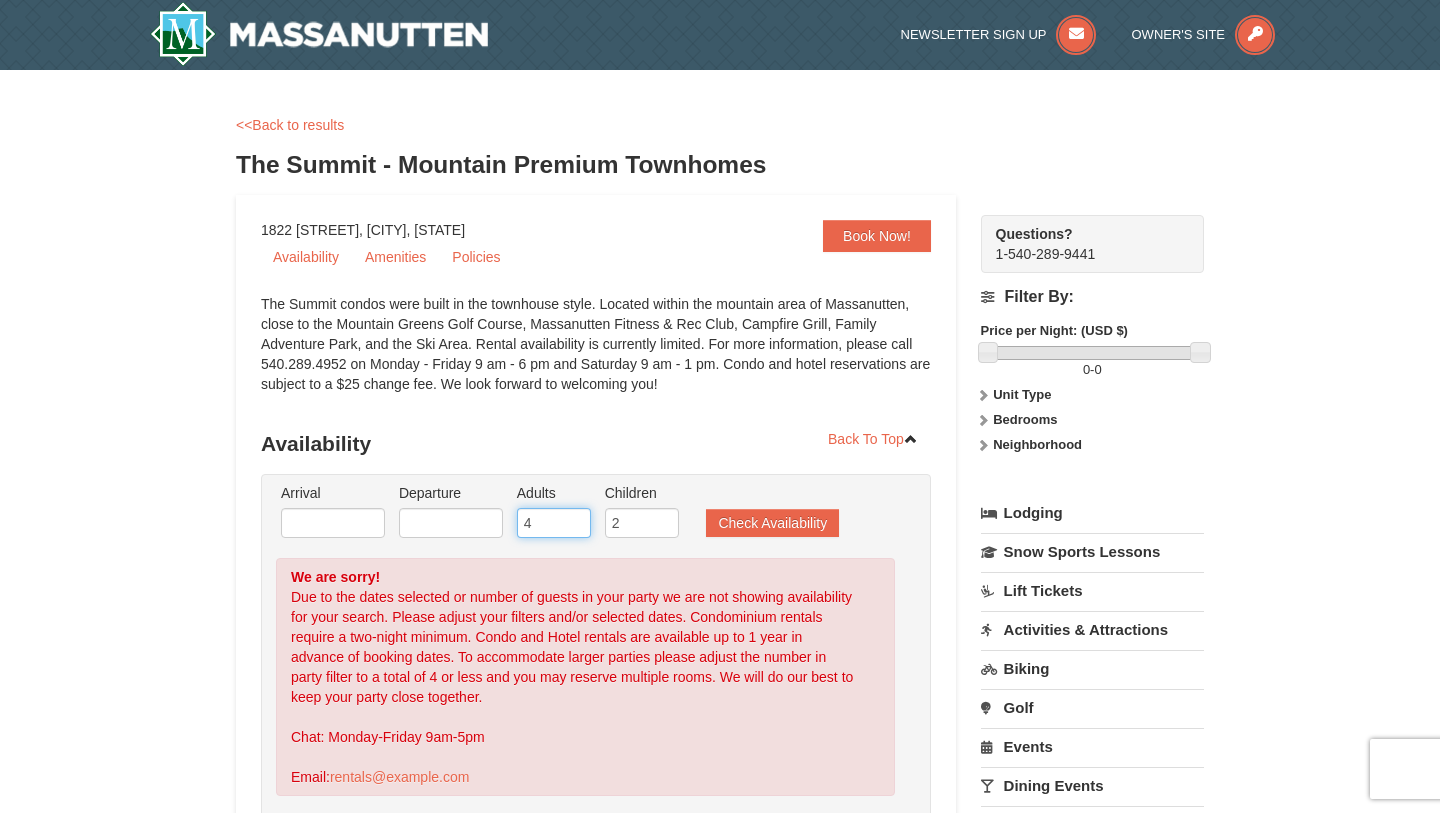 click on "4" at bounding box center (554, 523) 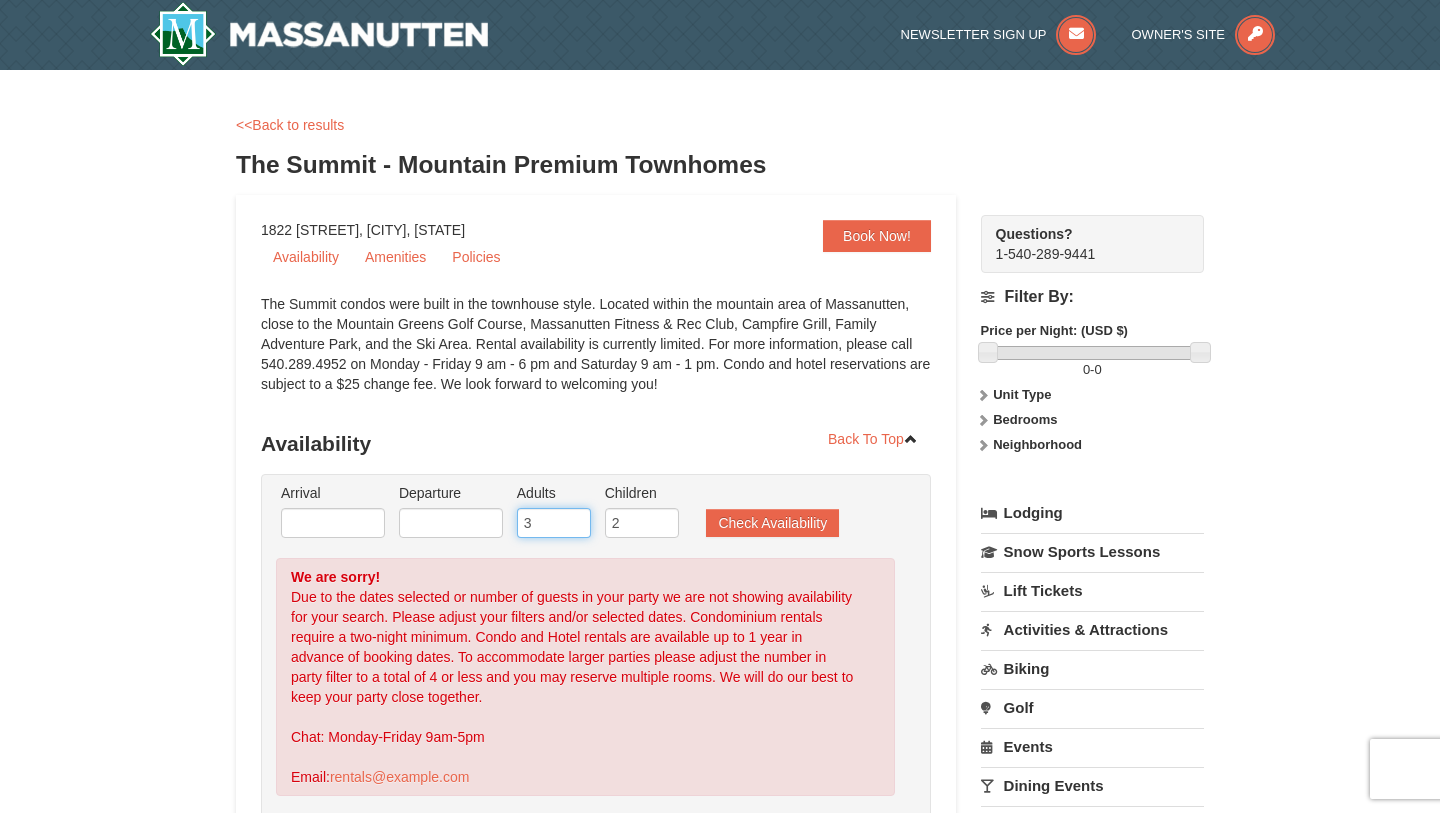 click on "3" at bounding box center [554, 523] 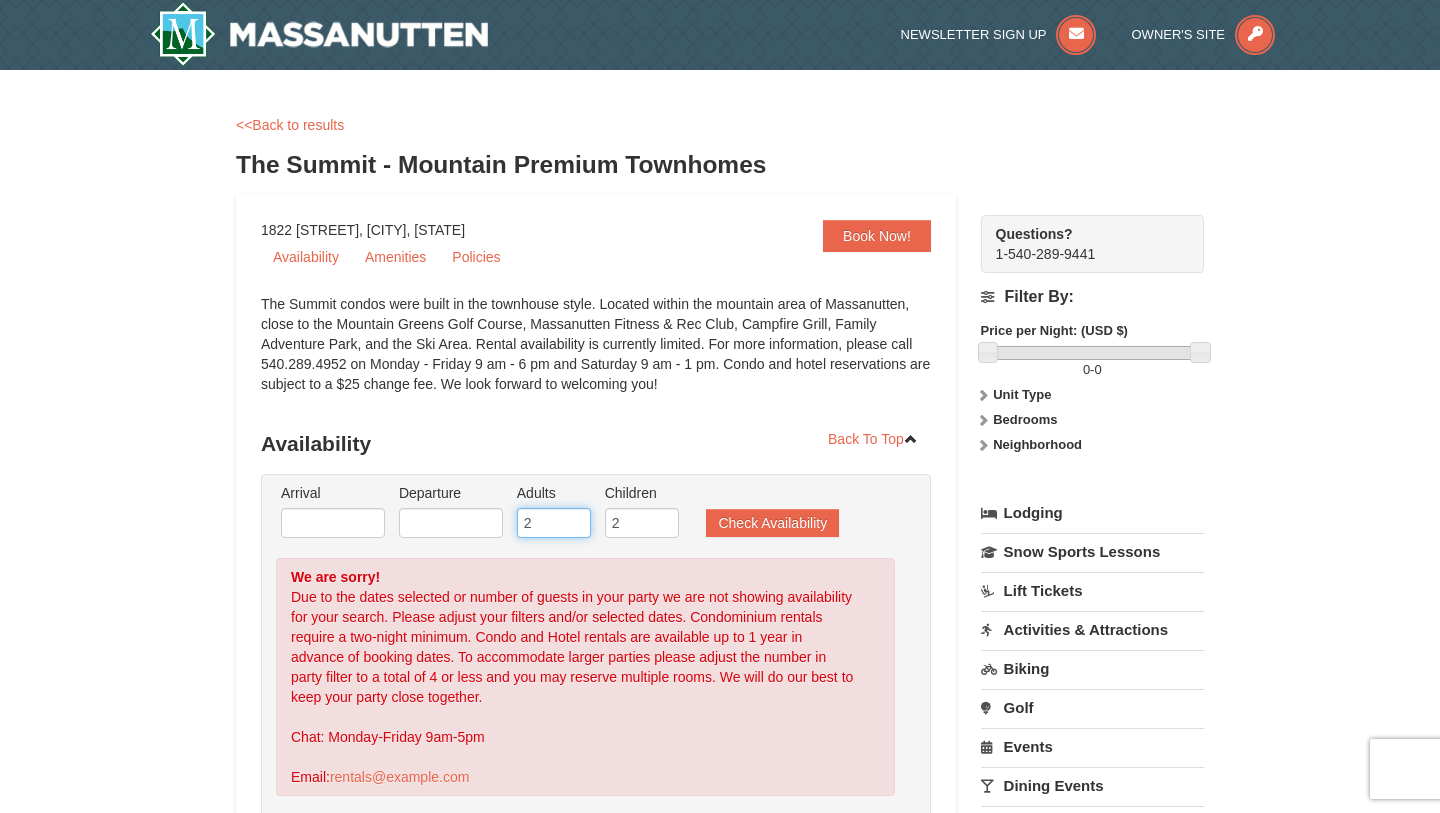 type on "2" 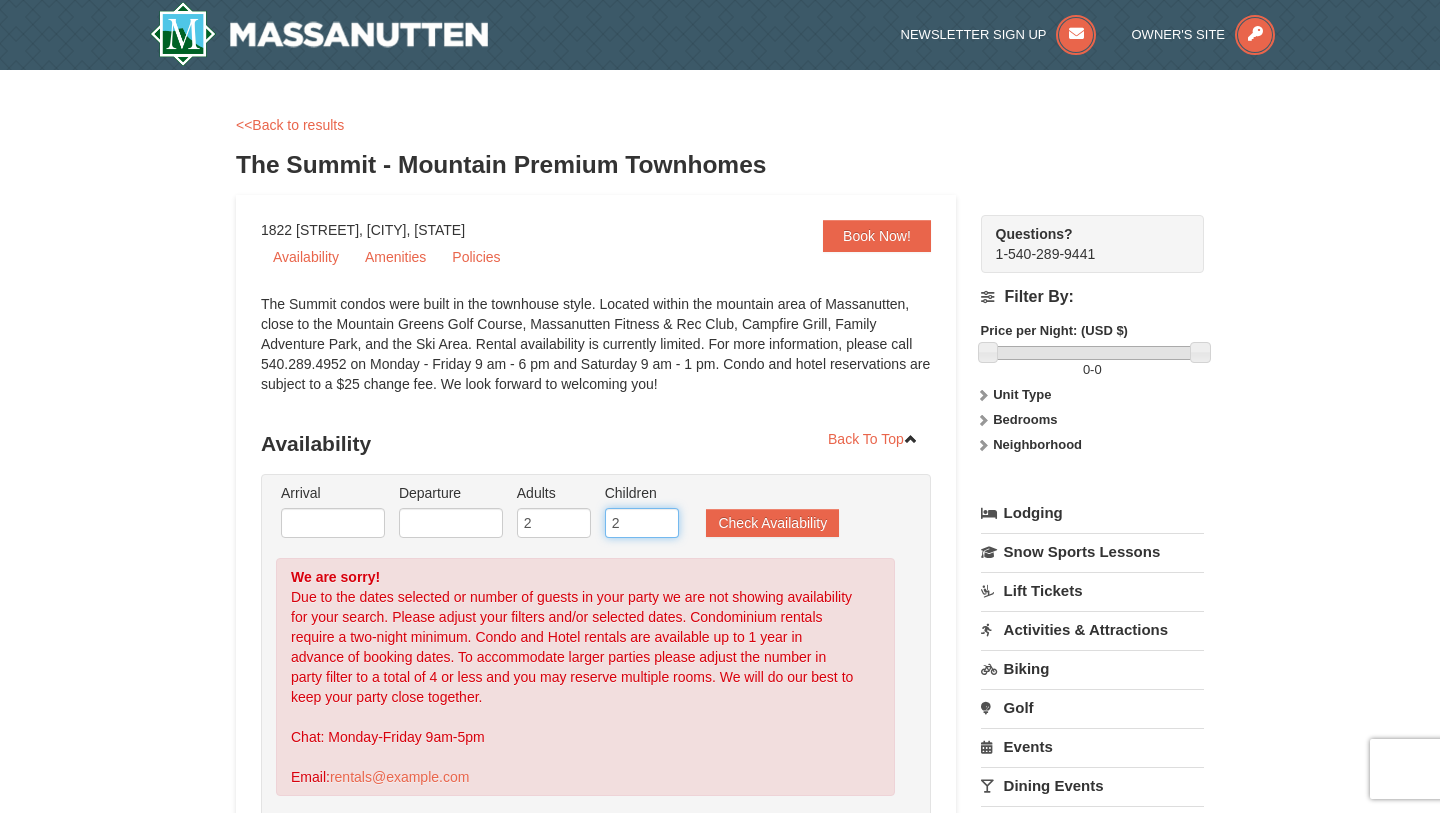click on "2" at bounding box center [642, 523] 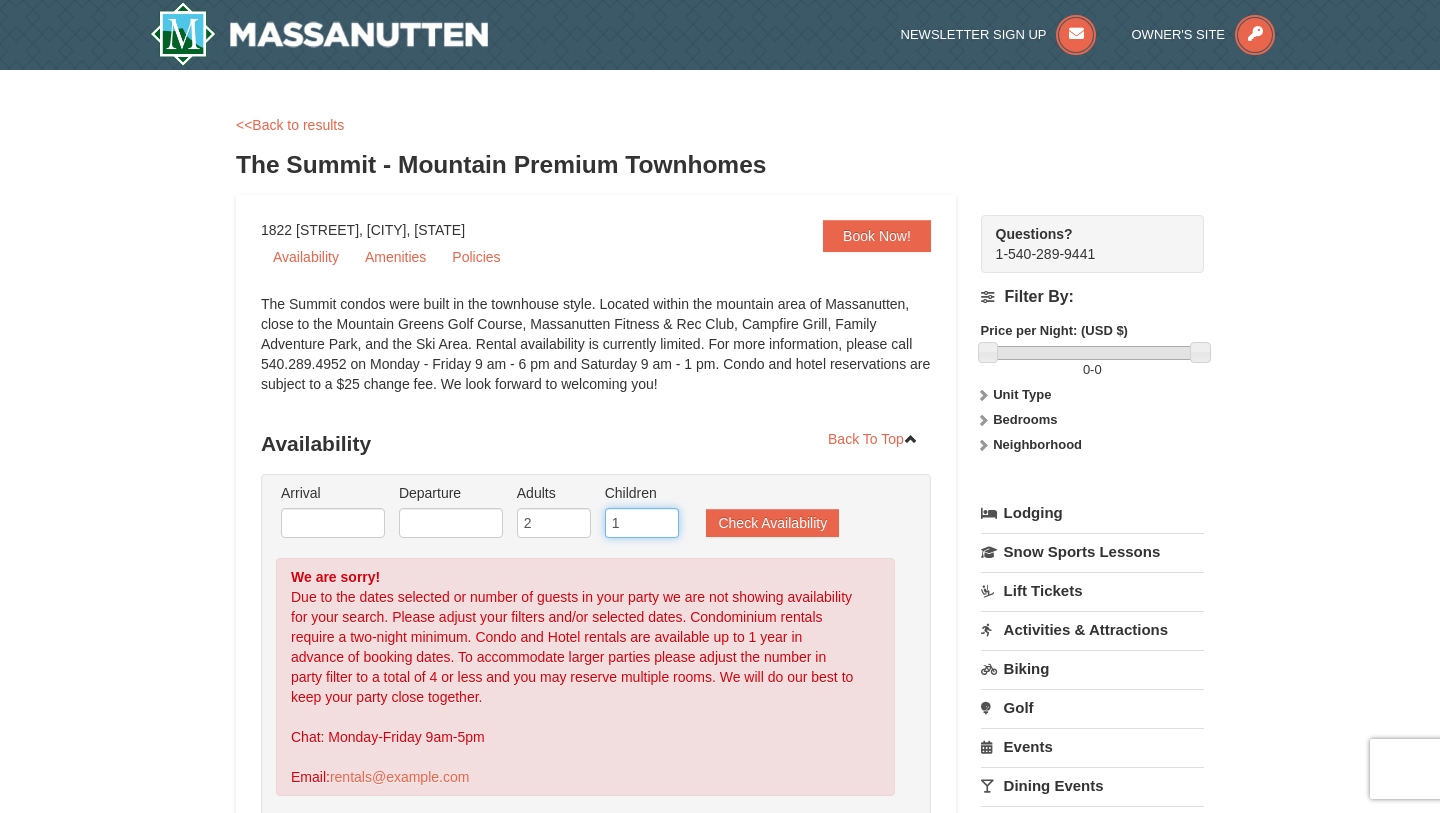 click on "1" at bounding box center (642, 523) 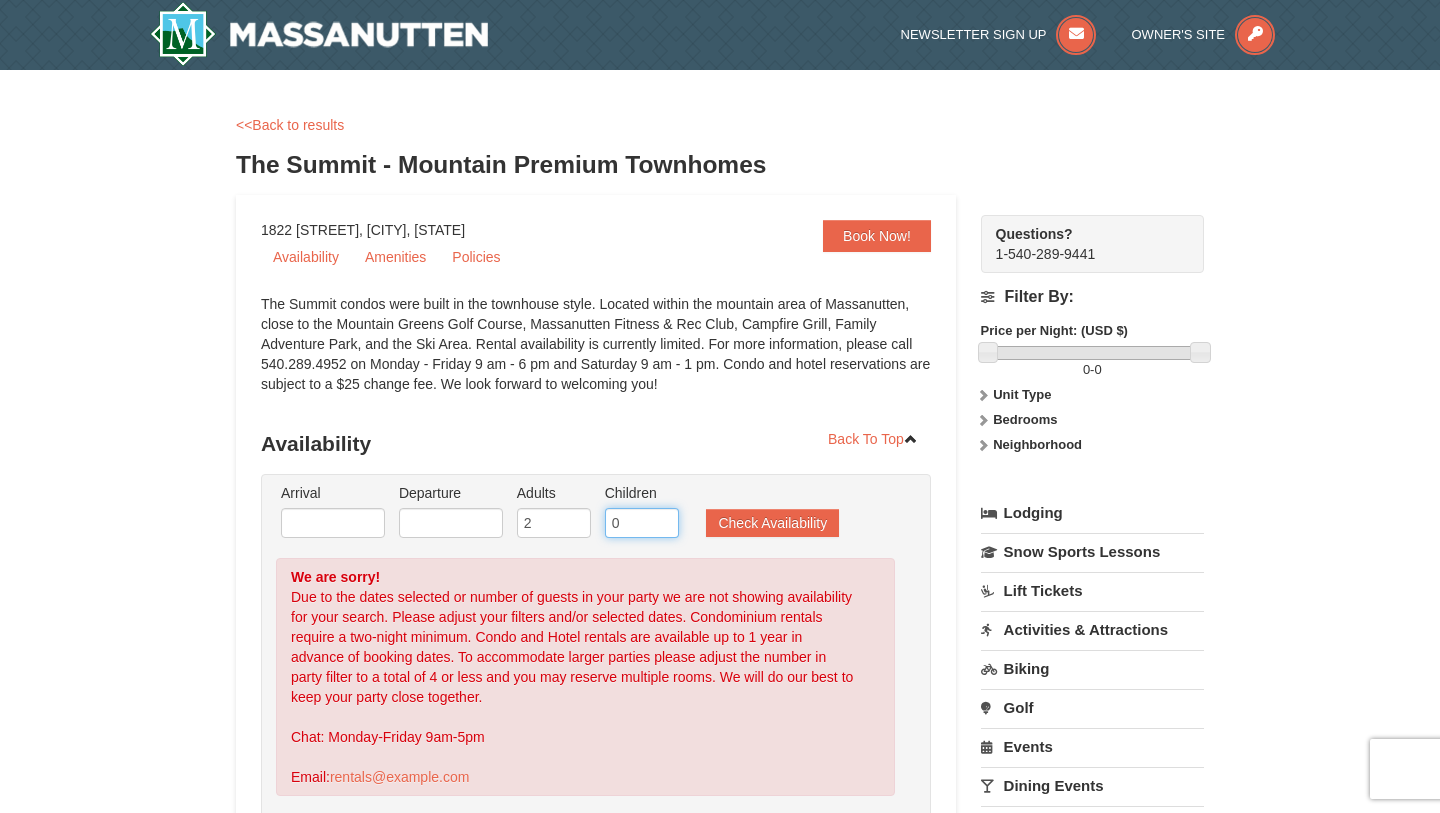 type on "0" 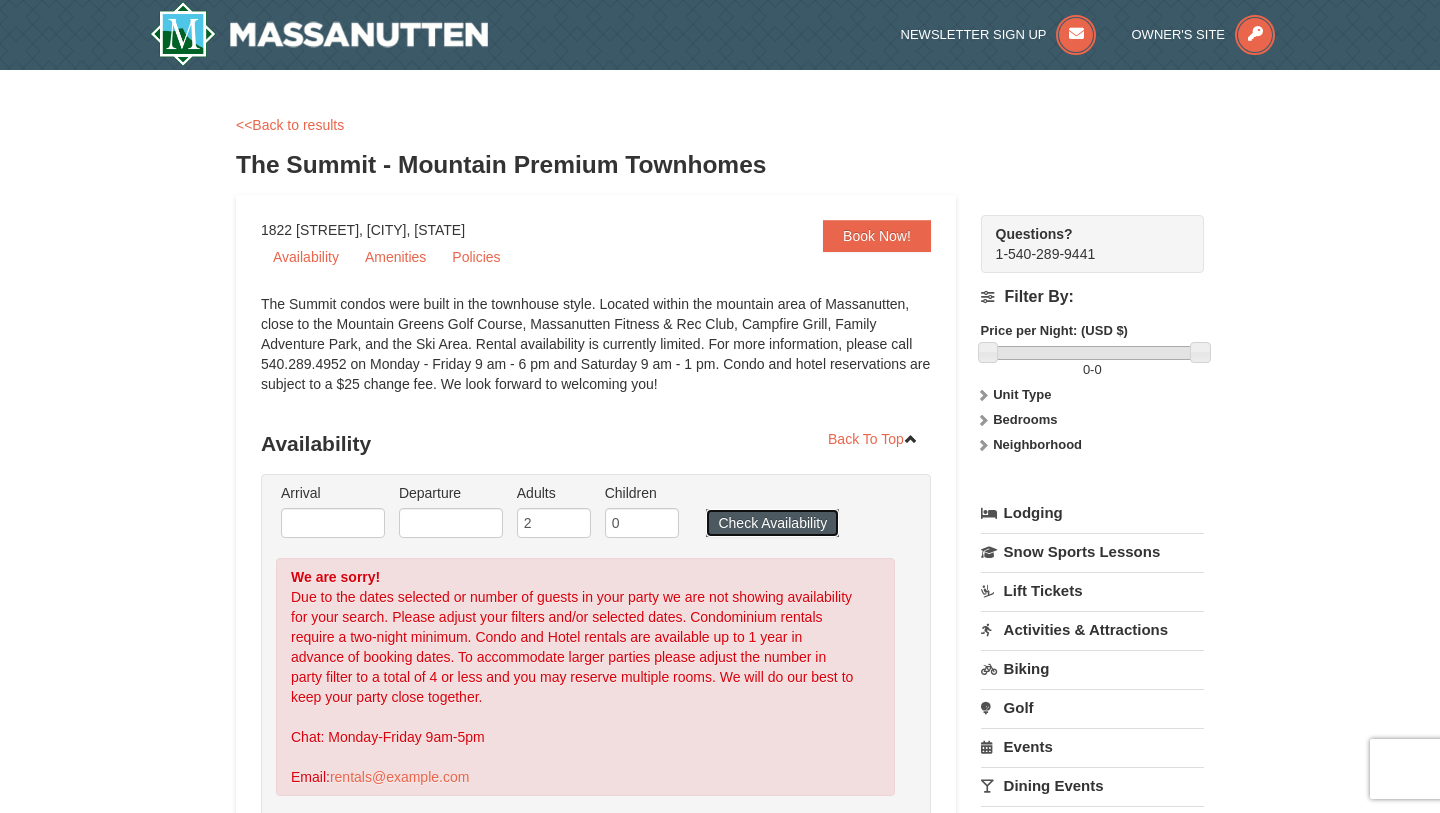 click on "Check Availability" at bounding box center [772, 523] 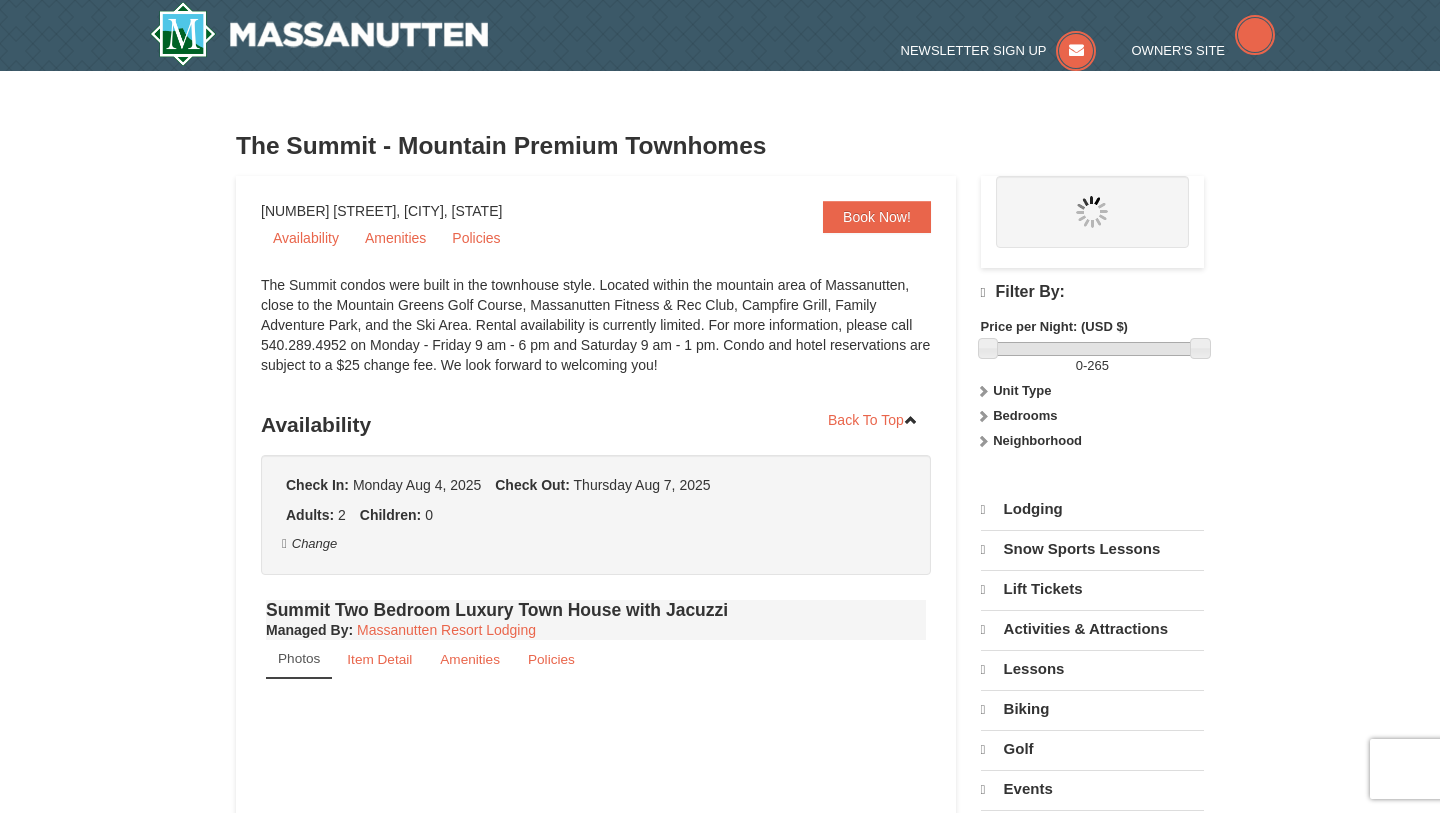 scroll, scrollTop: 404, scrollLeft: 0, axis: vertical 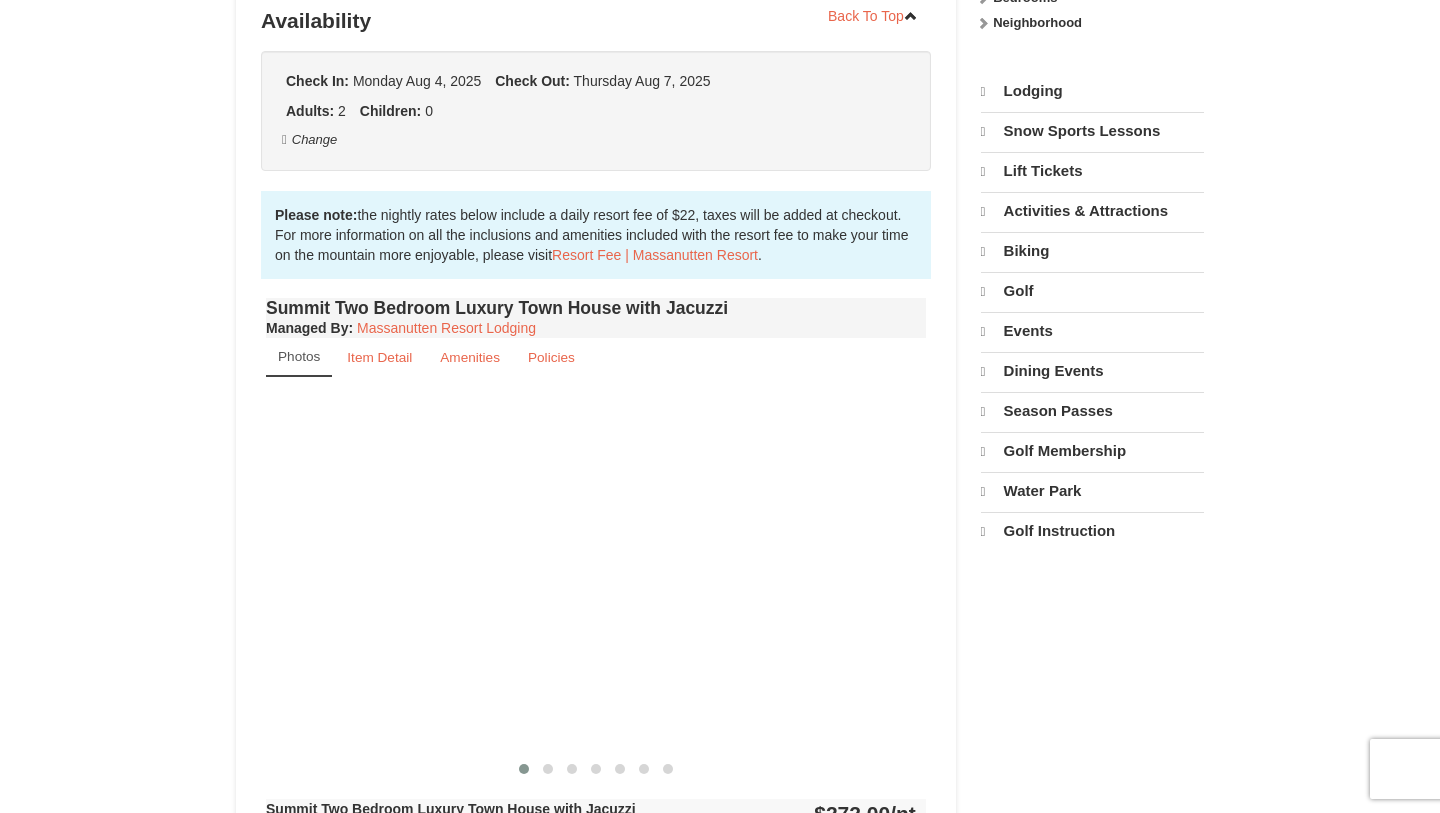 select on "8" 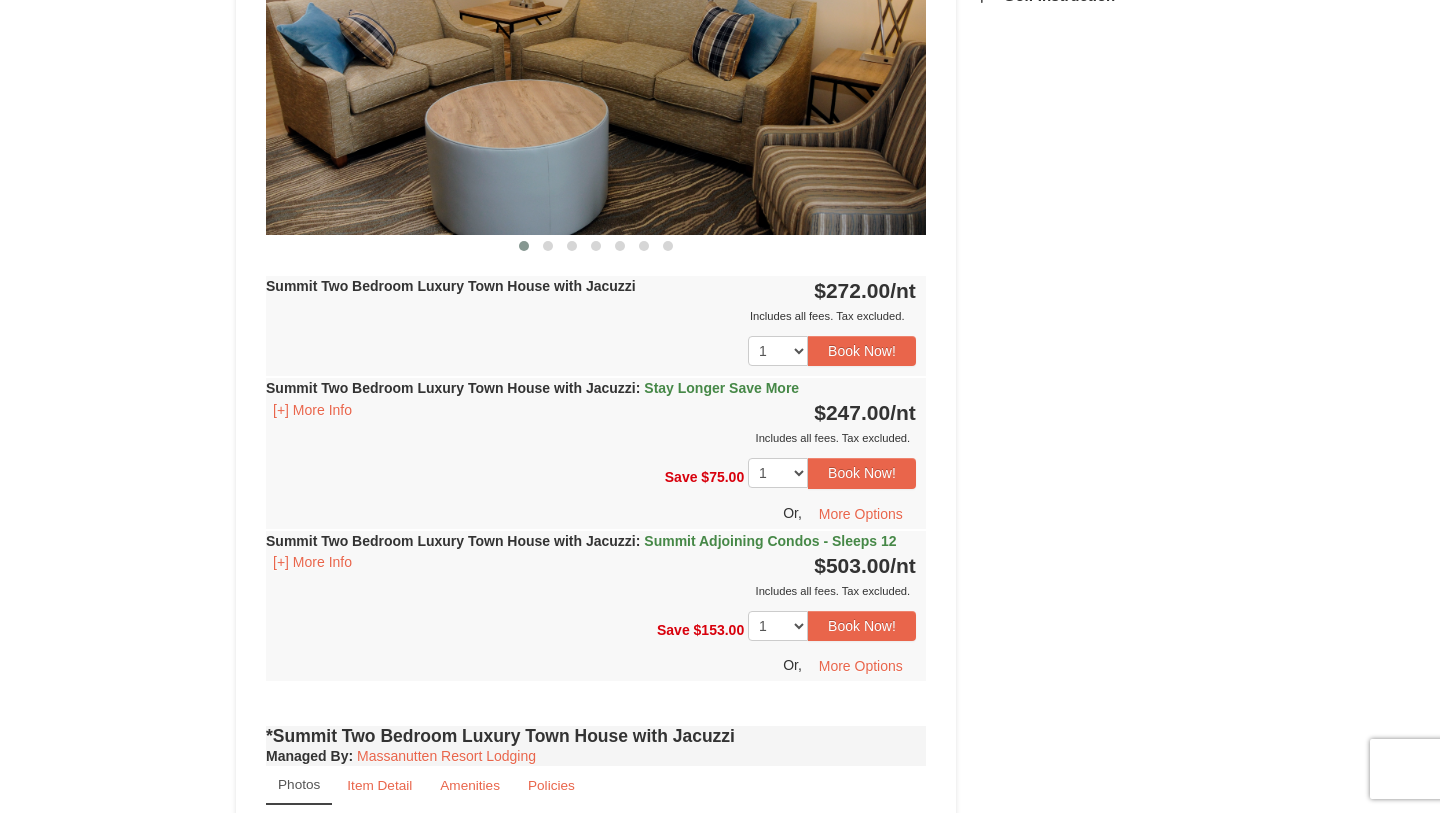 scroll, scrollTop: 926, scrollLeft: 0, axis: vertical 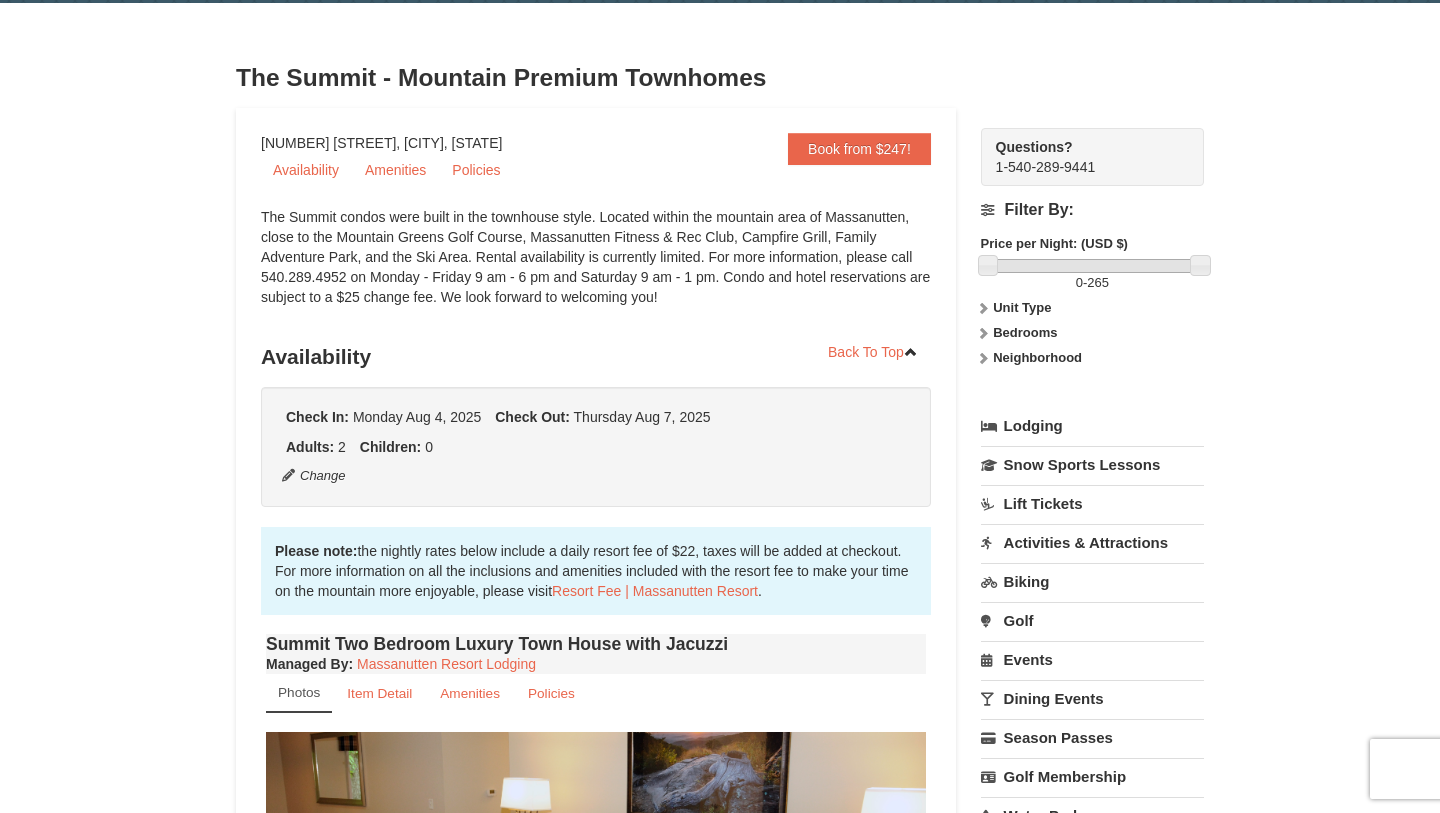 click on "Filter By:" at bounding box center (1092, 210) 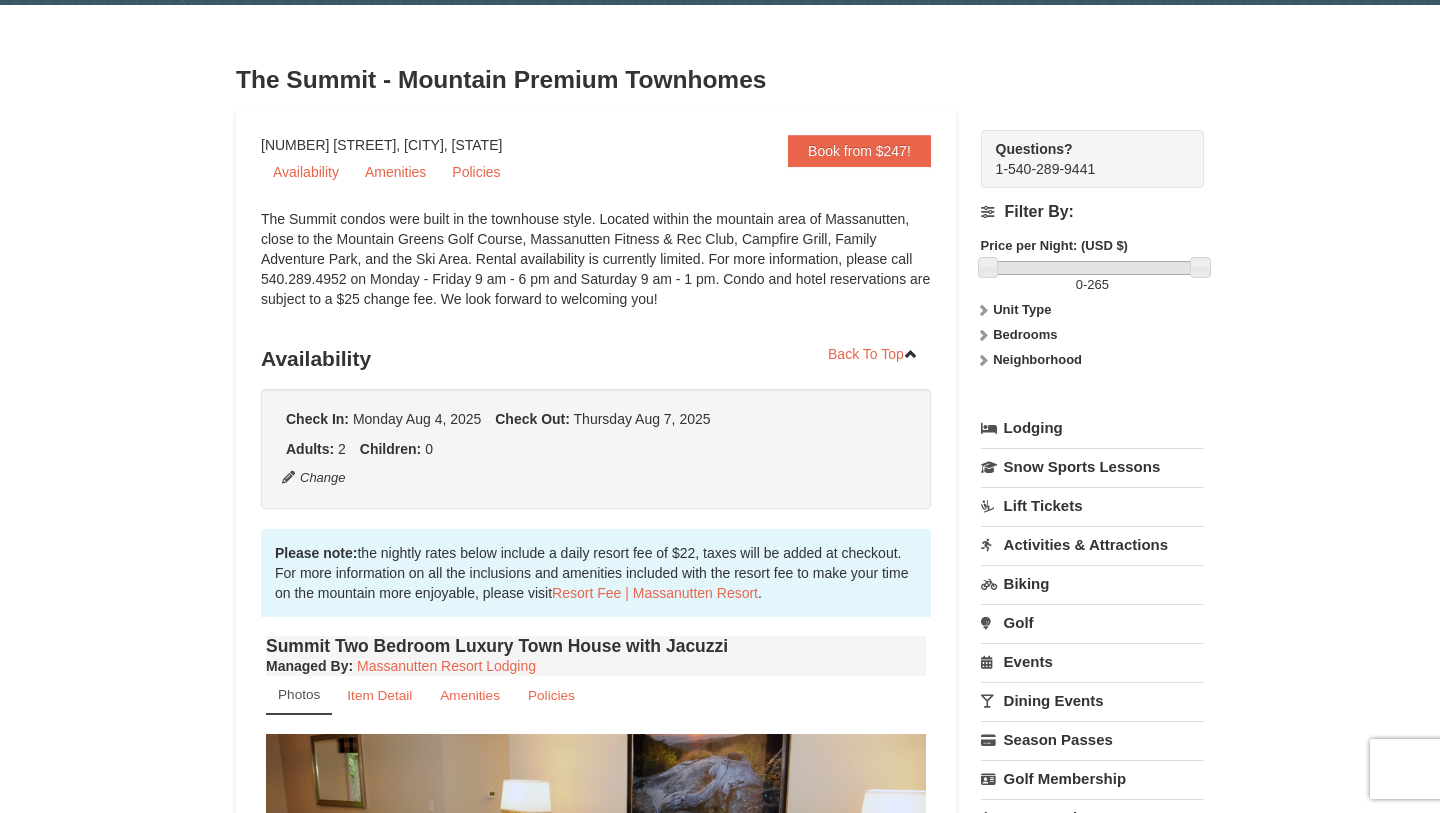 scroll, scrollTop: 33, scrollLeft: 0, axis: vertical 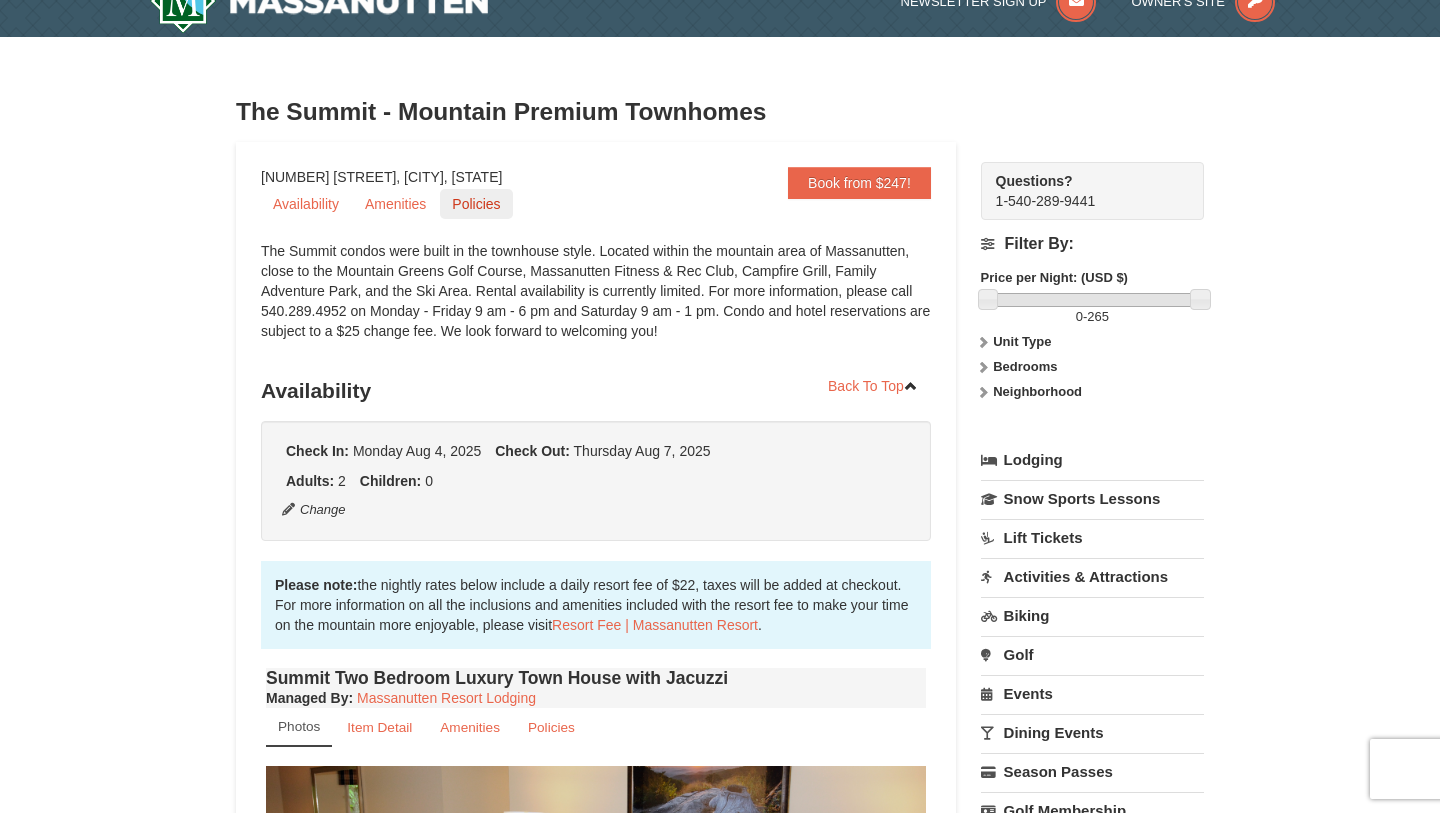 click on "Policies" at bounding box center (476, 204) 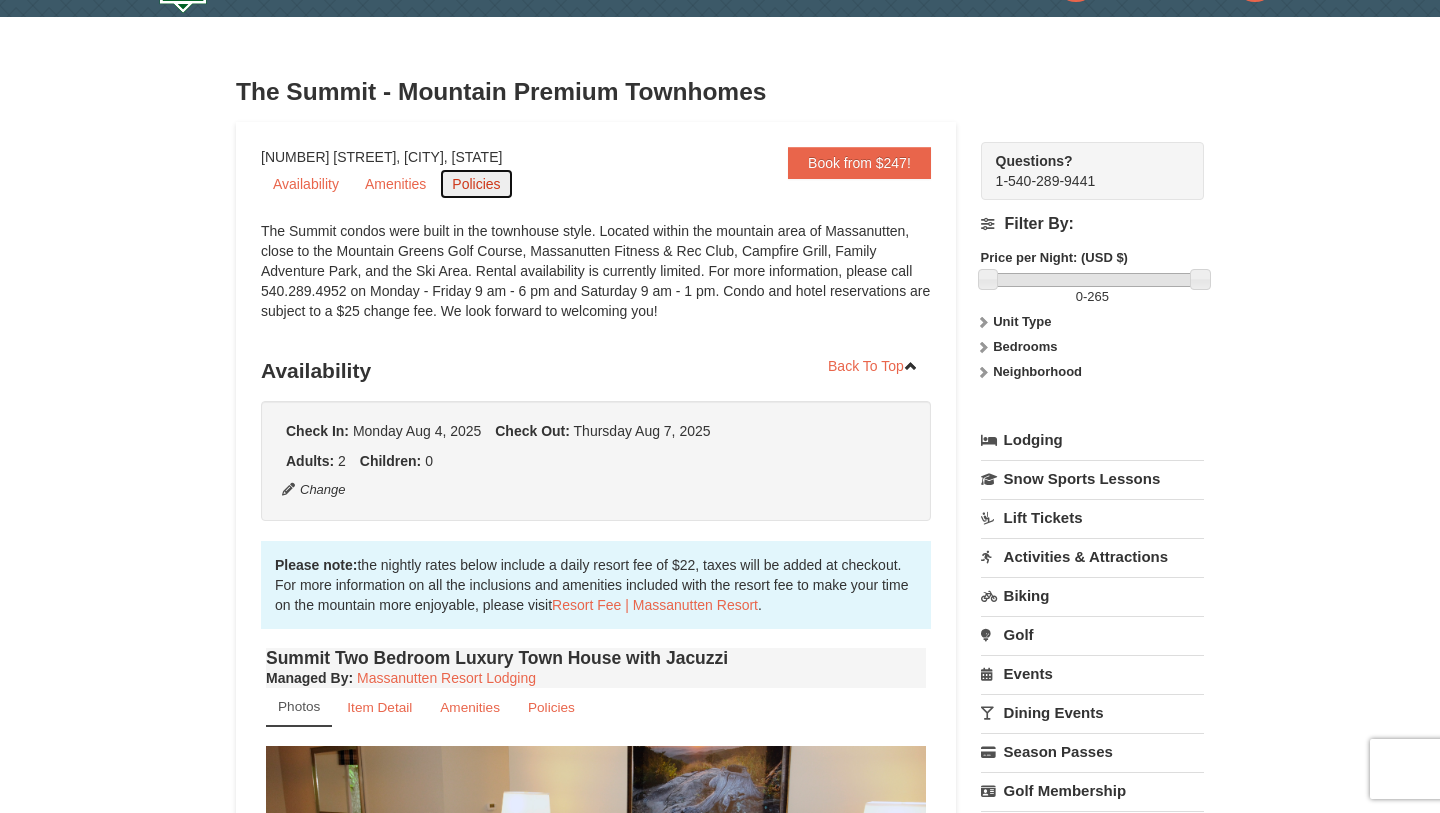 scroll, scrollTop: 55, scrollLeft: 0, axis: vertical 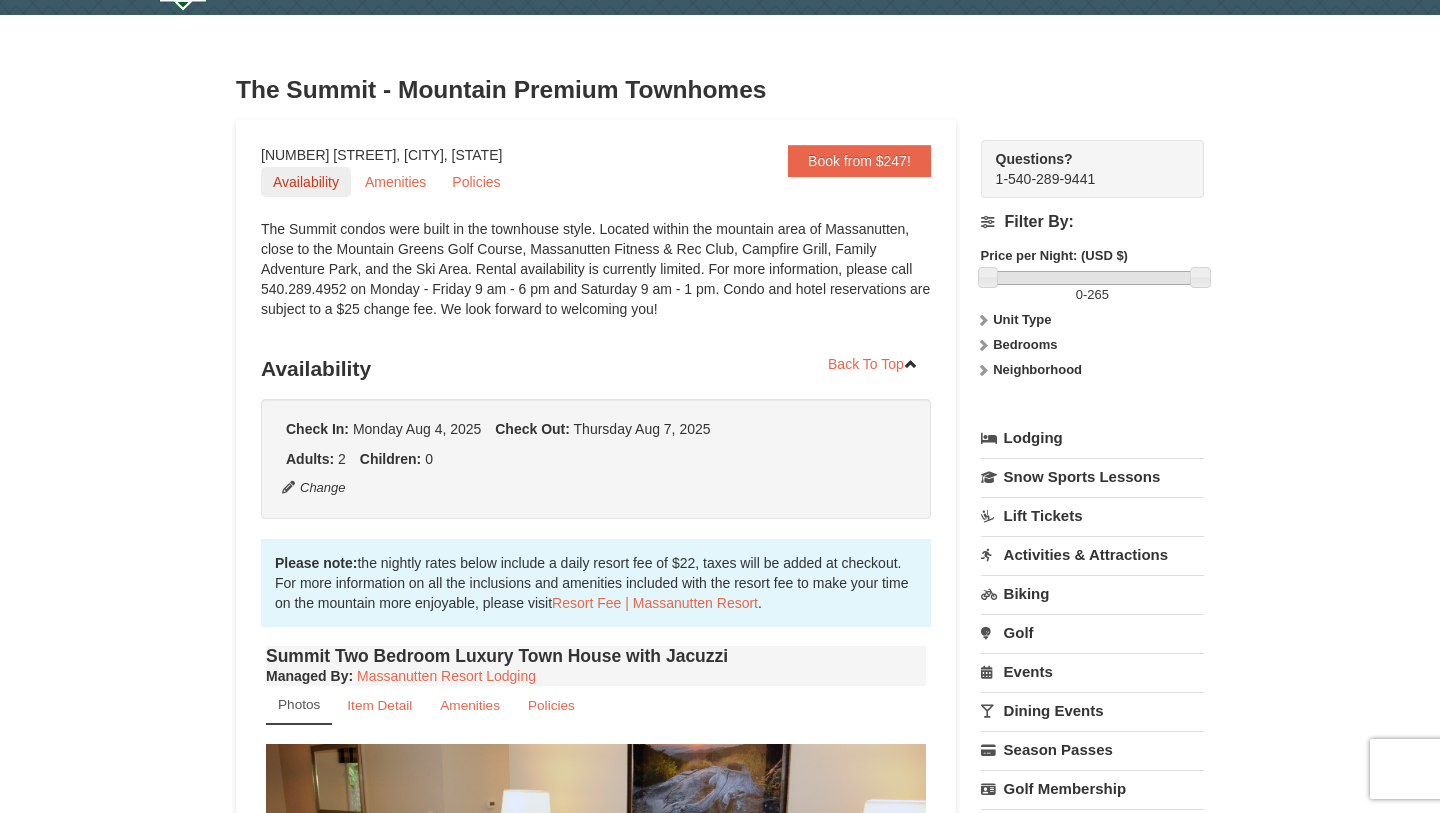 click on "Availability" at bounding box center (306, 182) 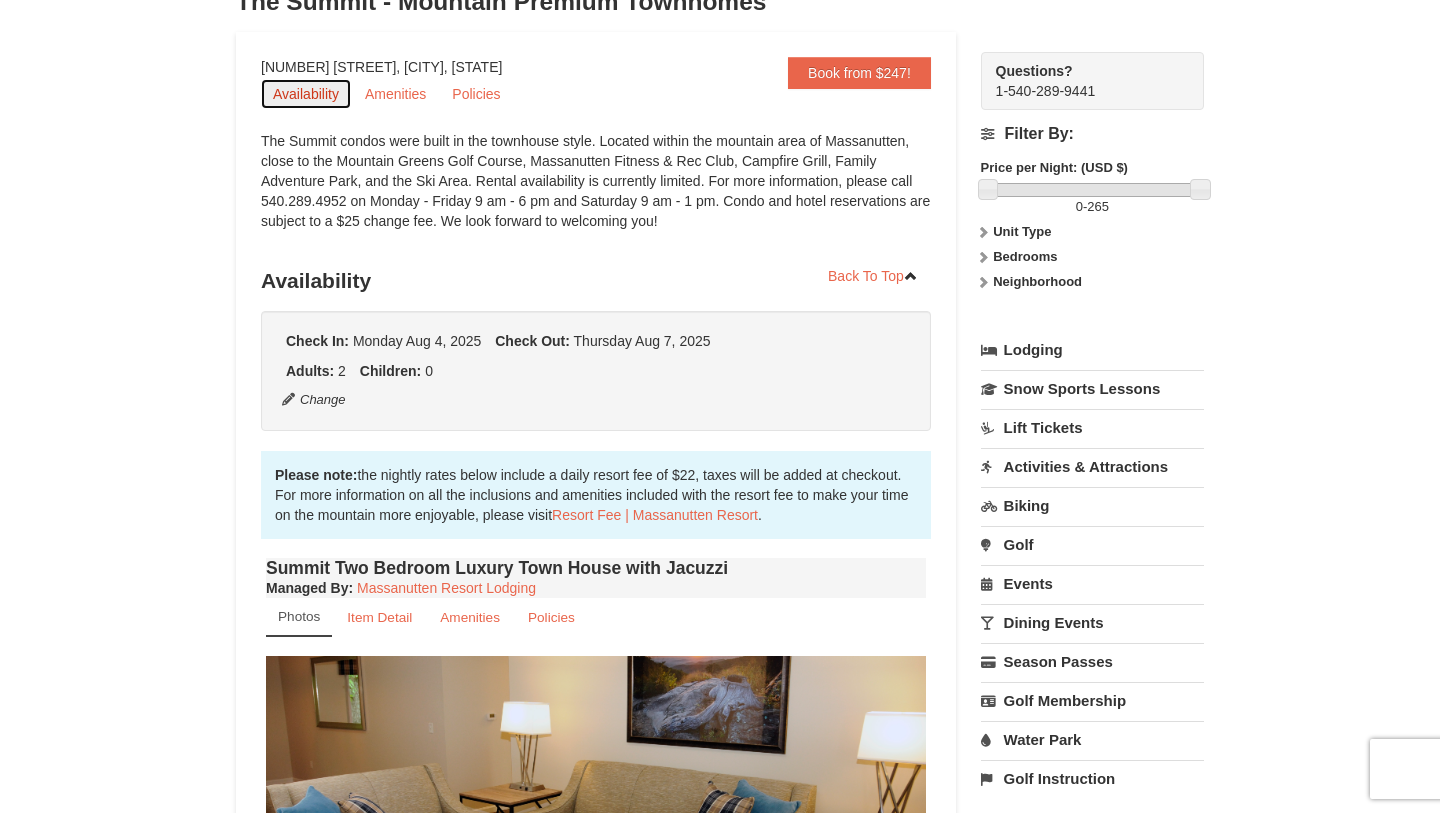 scroll, scrollTop: 157, scrollLeft: 0, axis: vertical 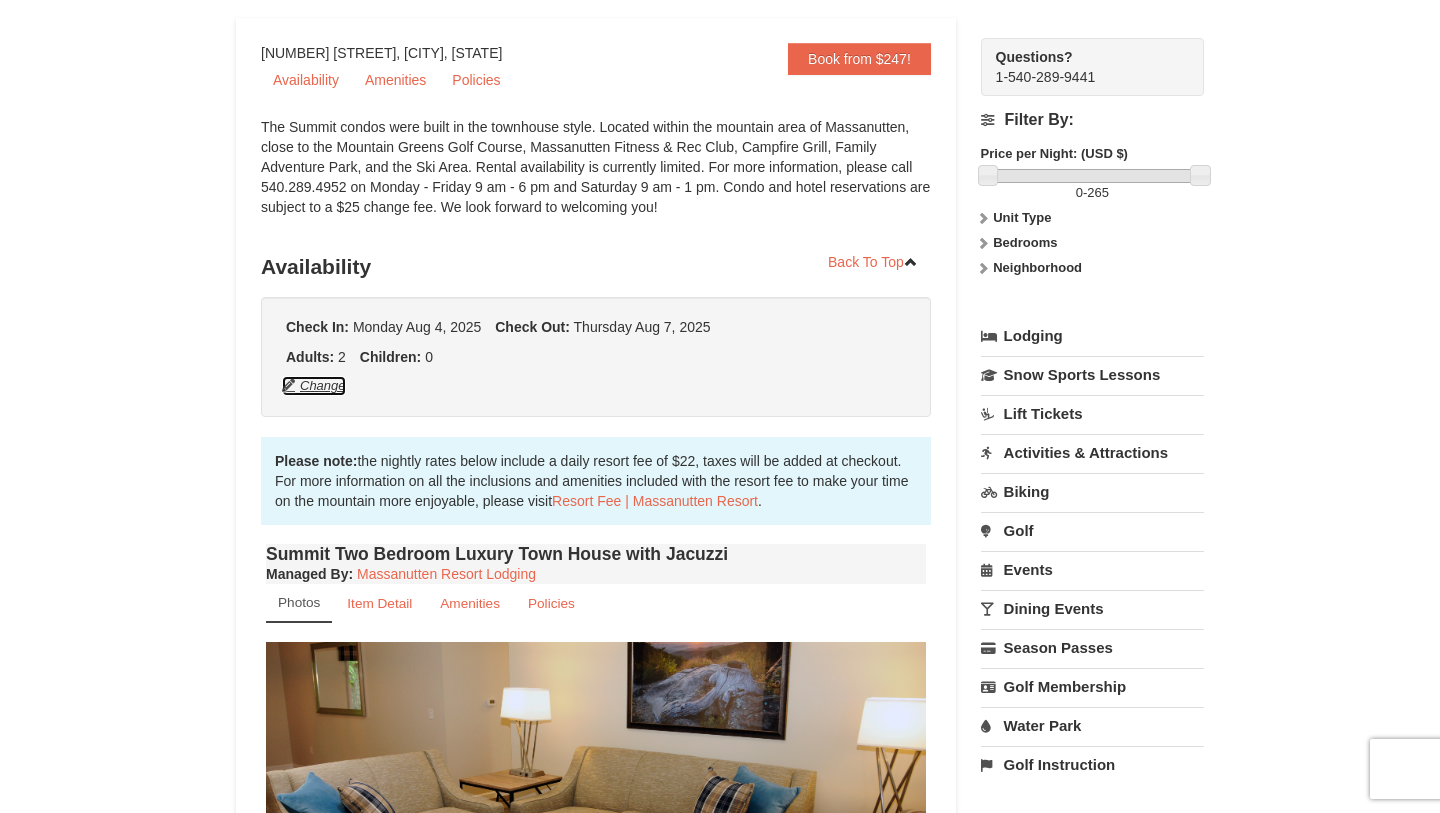 click on "Change" at bounding box center (314, 386) 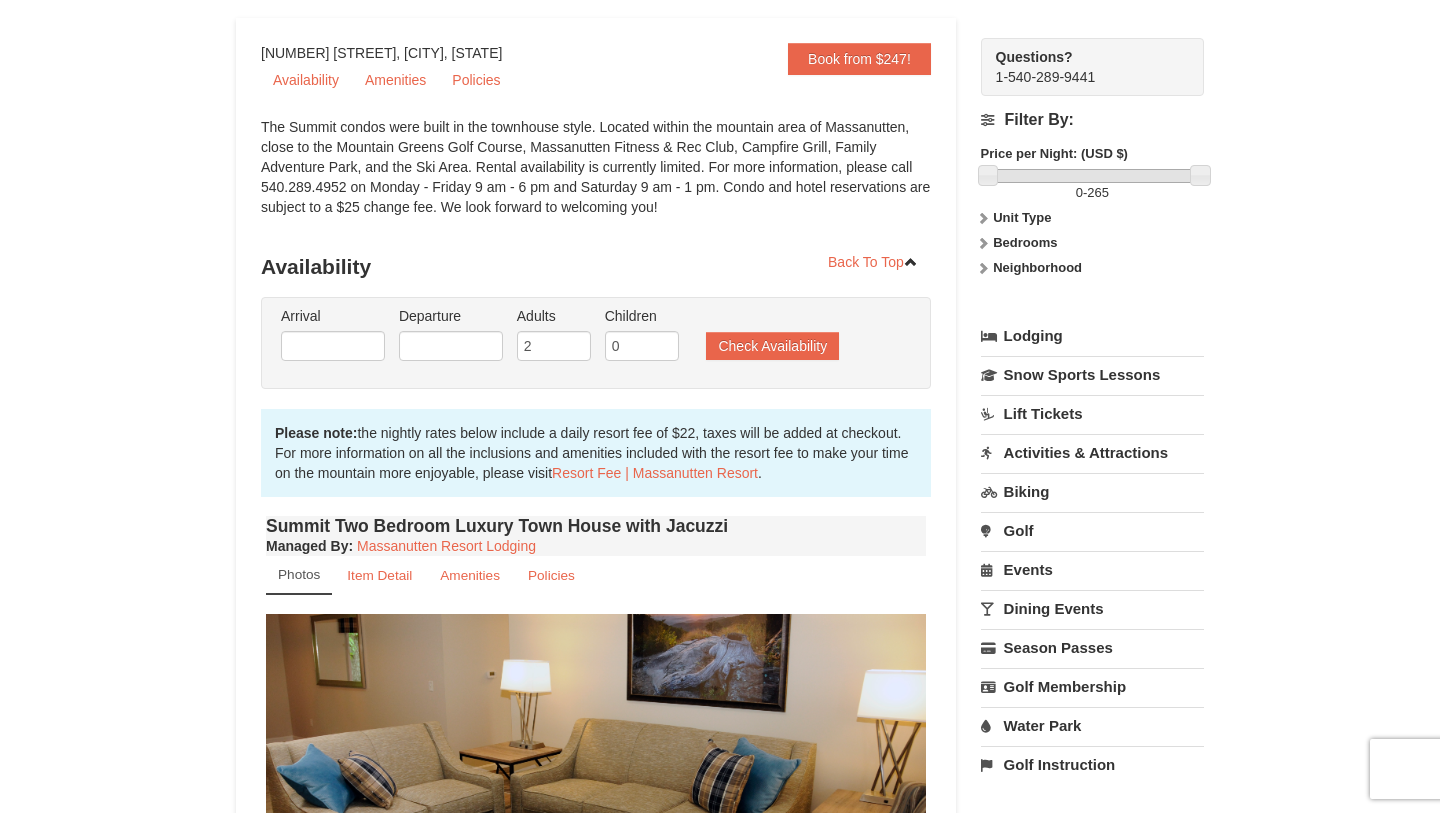 type on "08/04/2025" 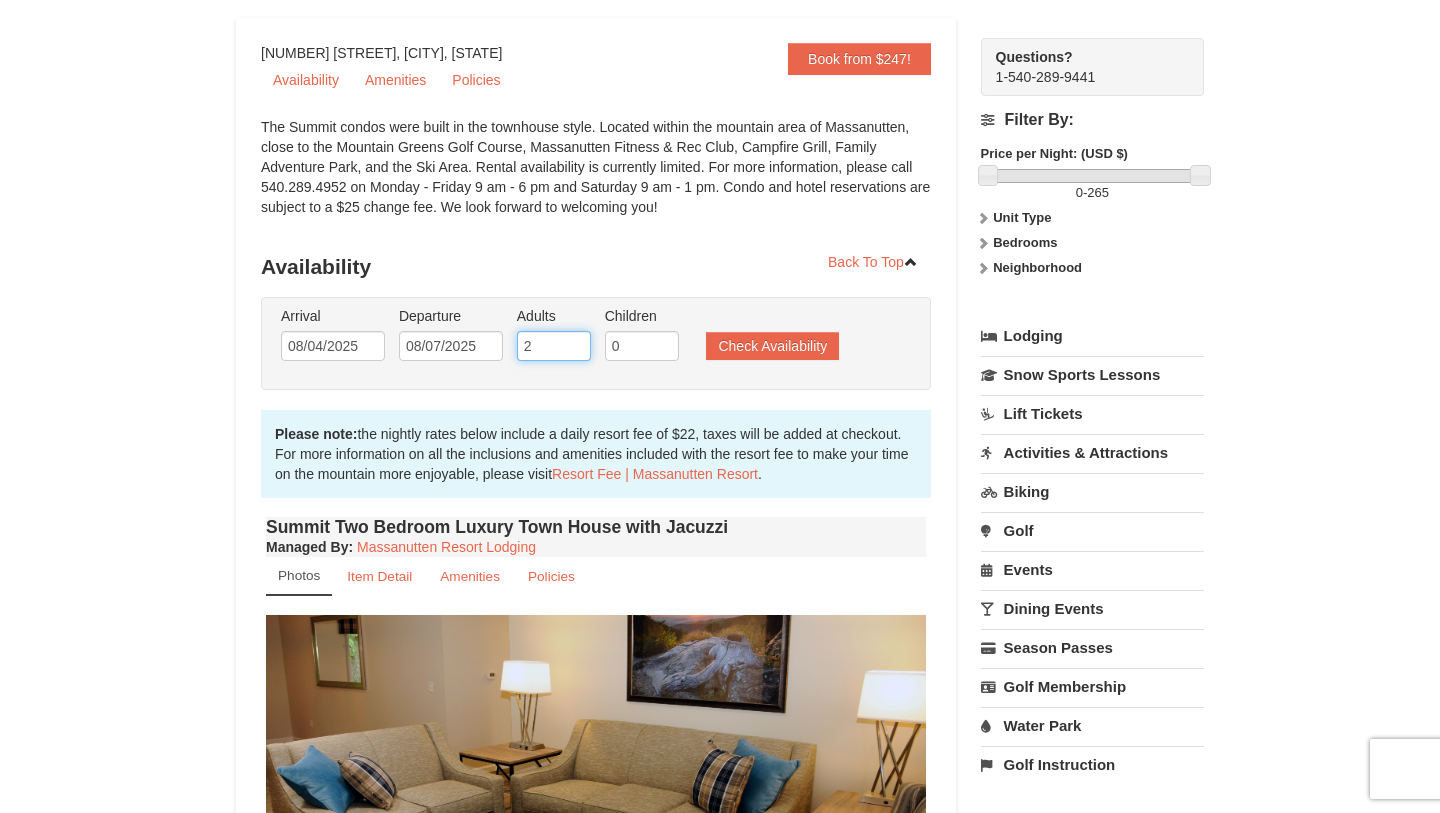 click on "2" at bounding box center [554, 346] 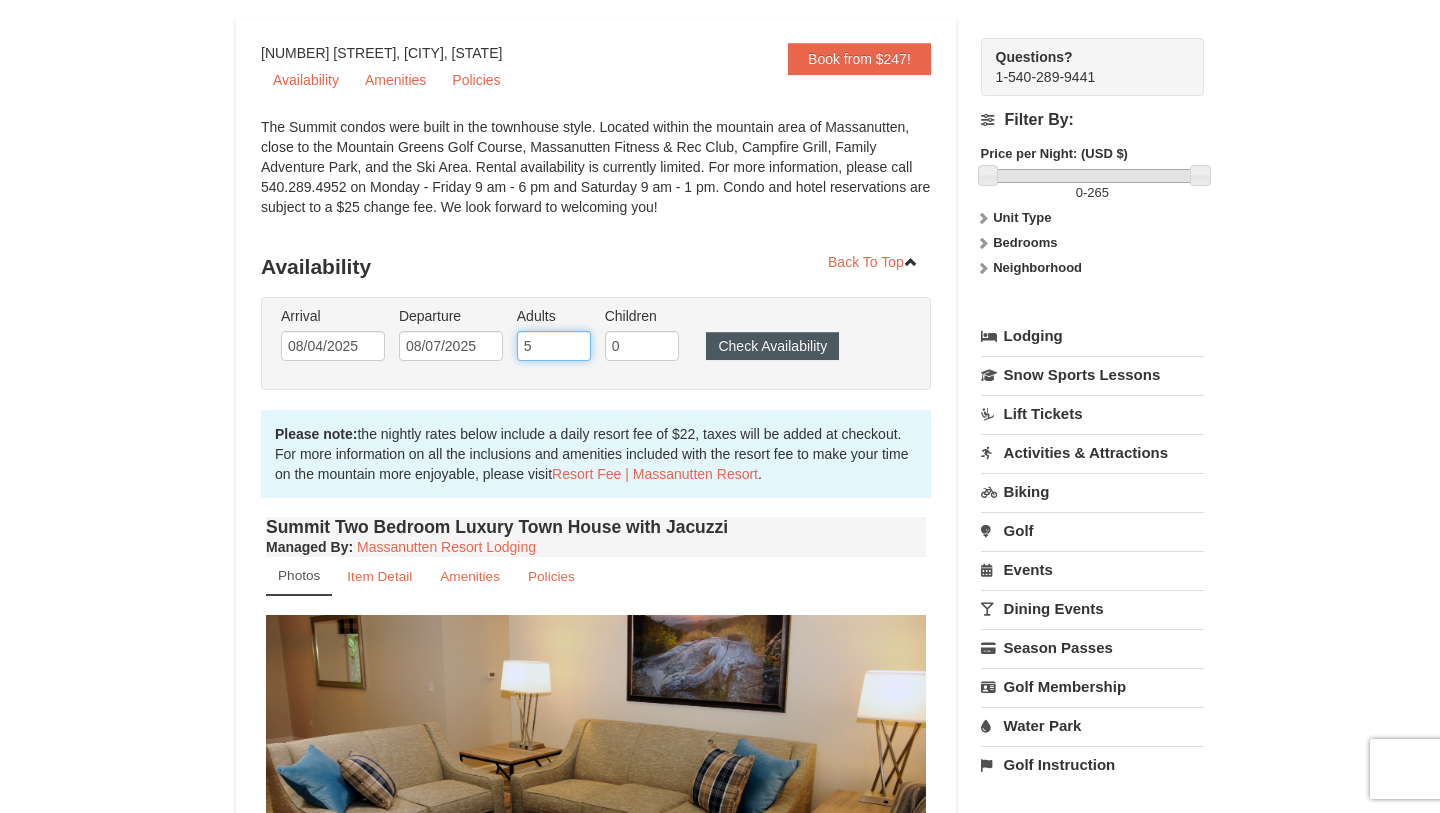 type on "5" 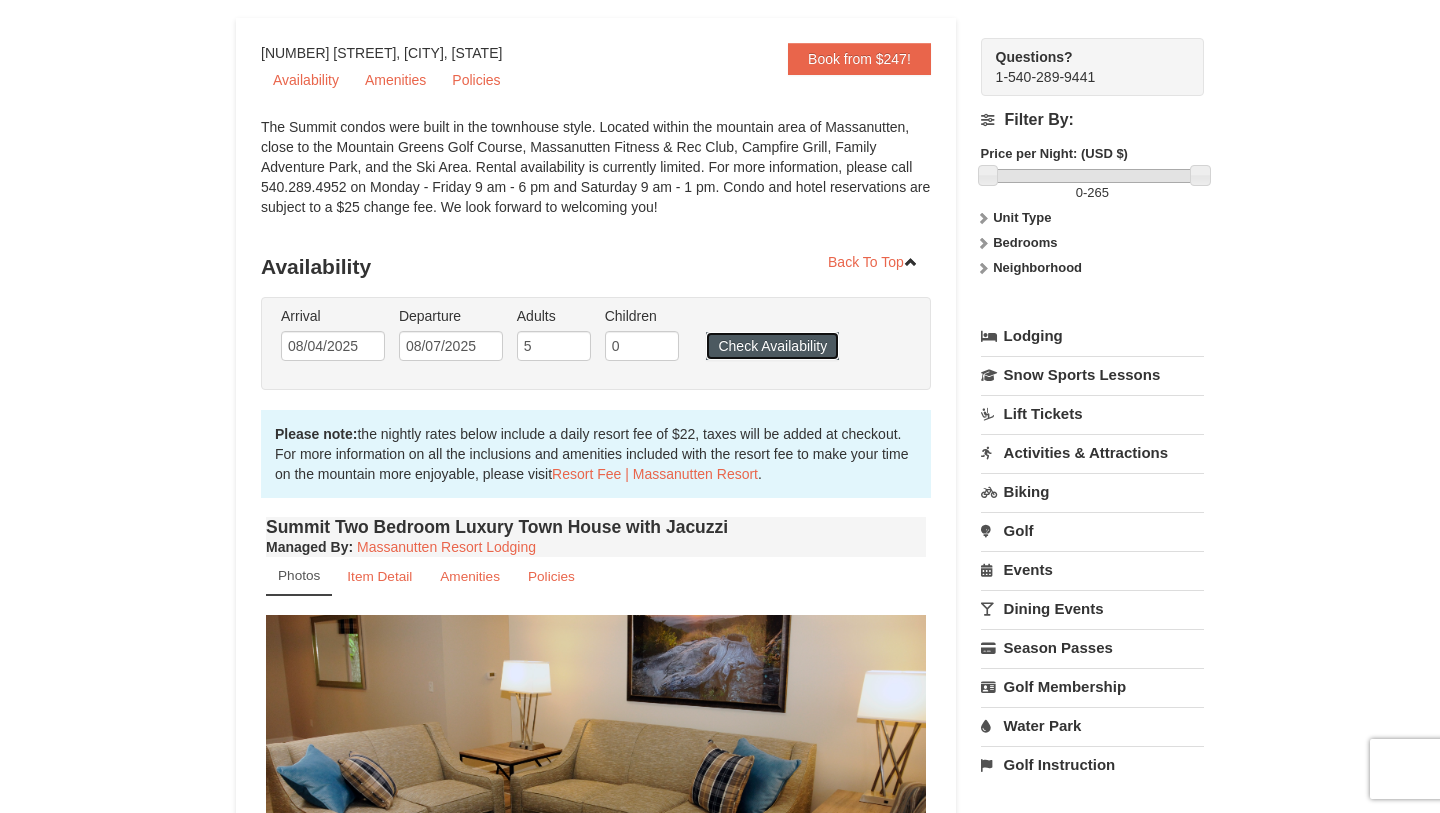 click on "Check Availability" at bounding box center [772, 346] 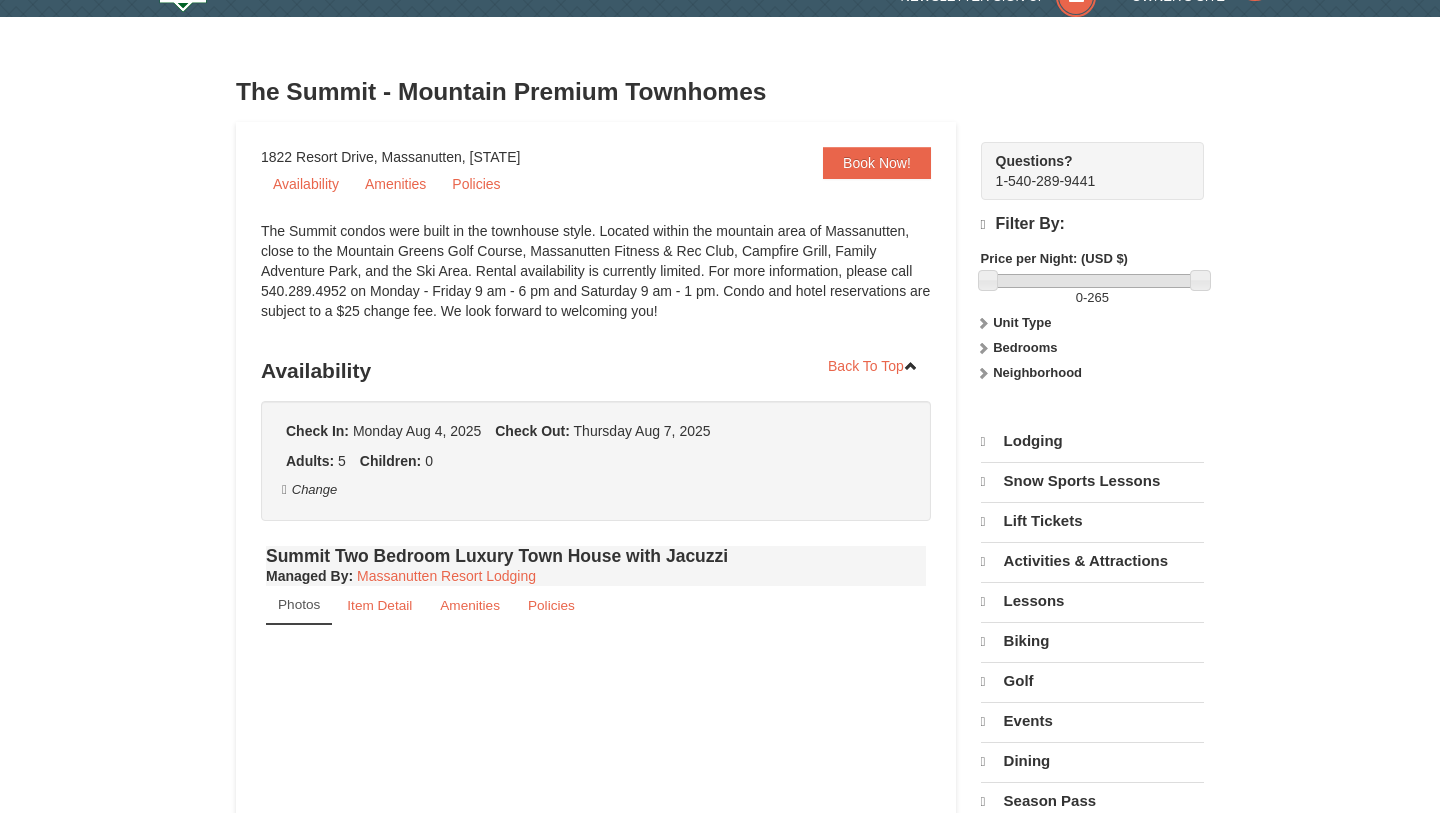 scroll, scrollTop: 357, scrollLeft: 0, axis: vertical 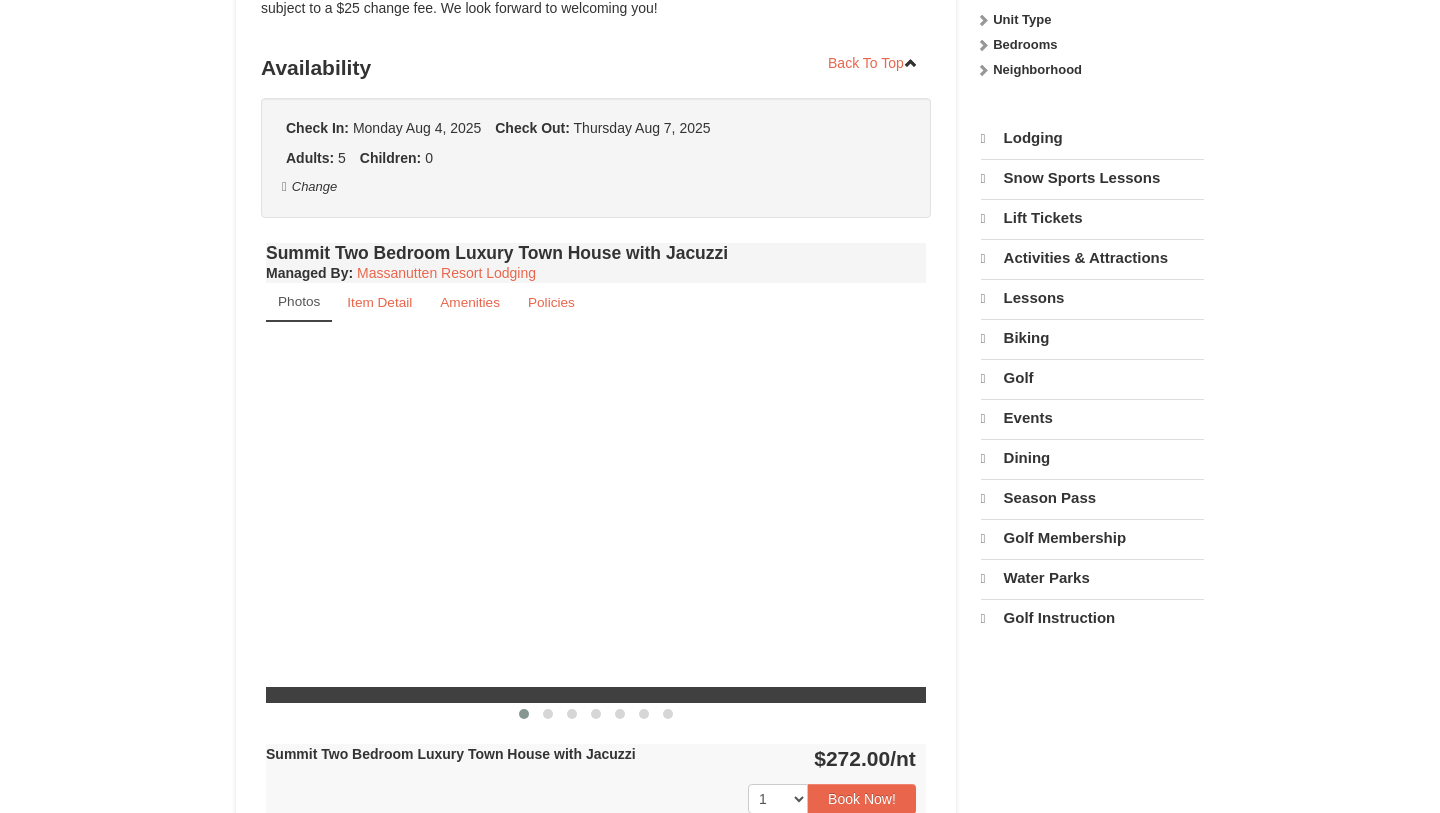 select on "8" 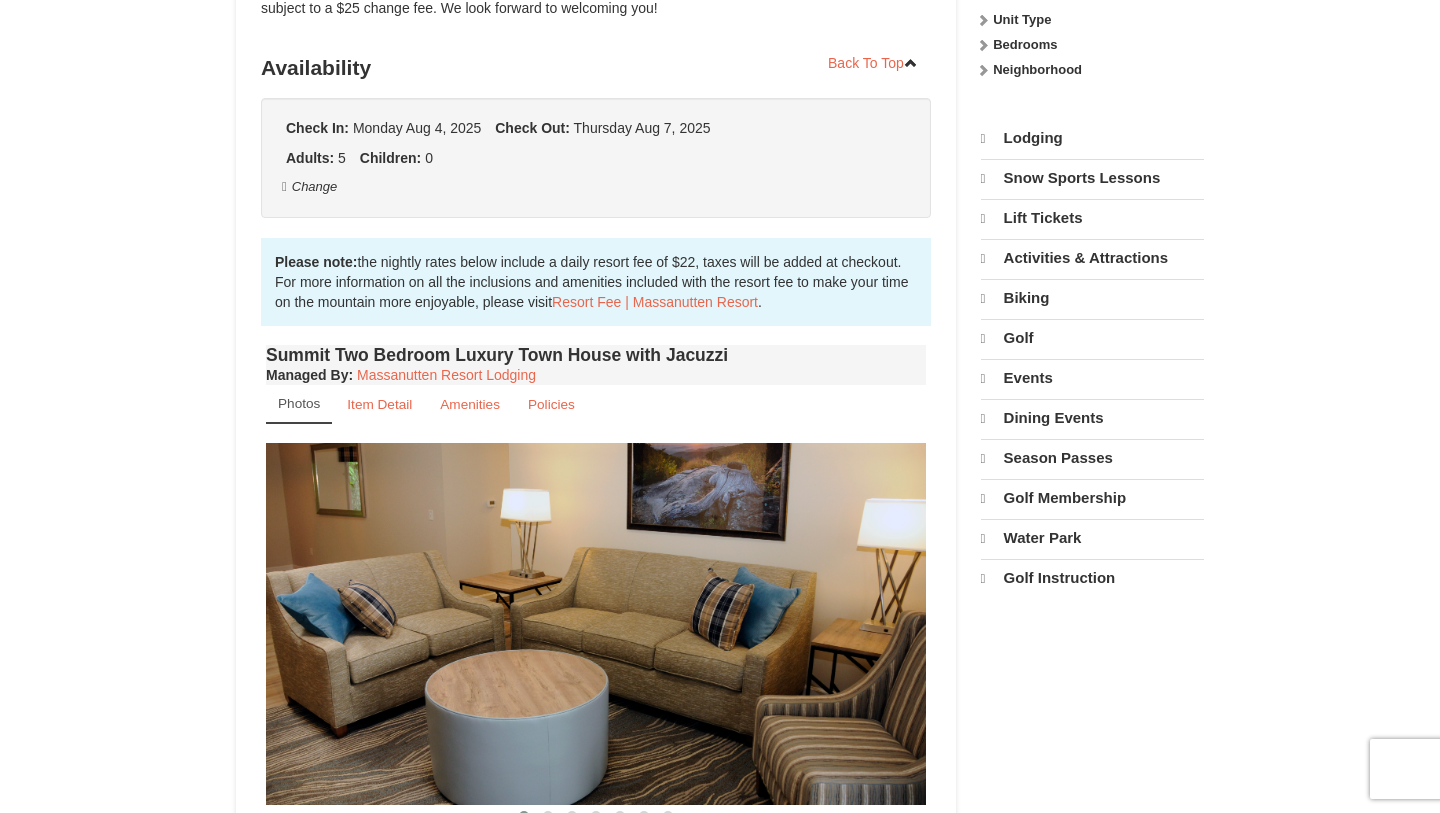 scroll, scrollTop: 916, scrollLeft: 0, axis: vertical 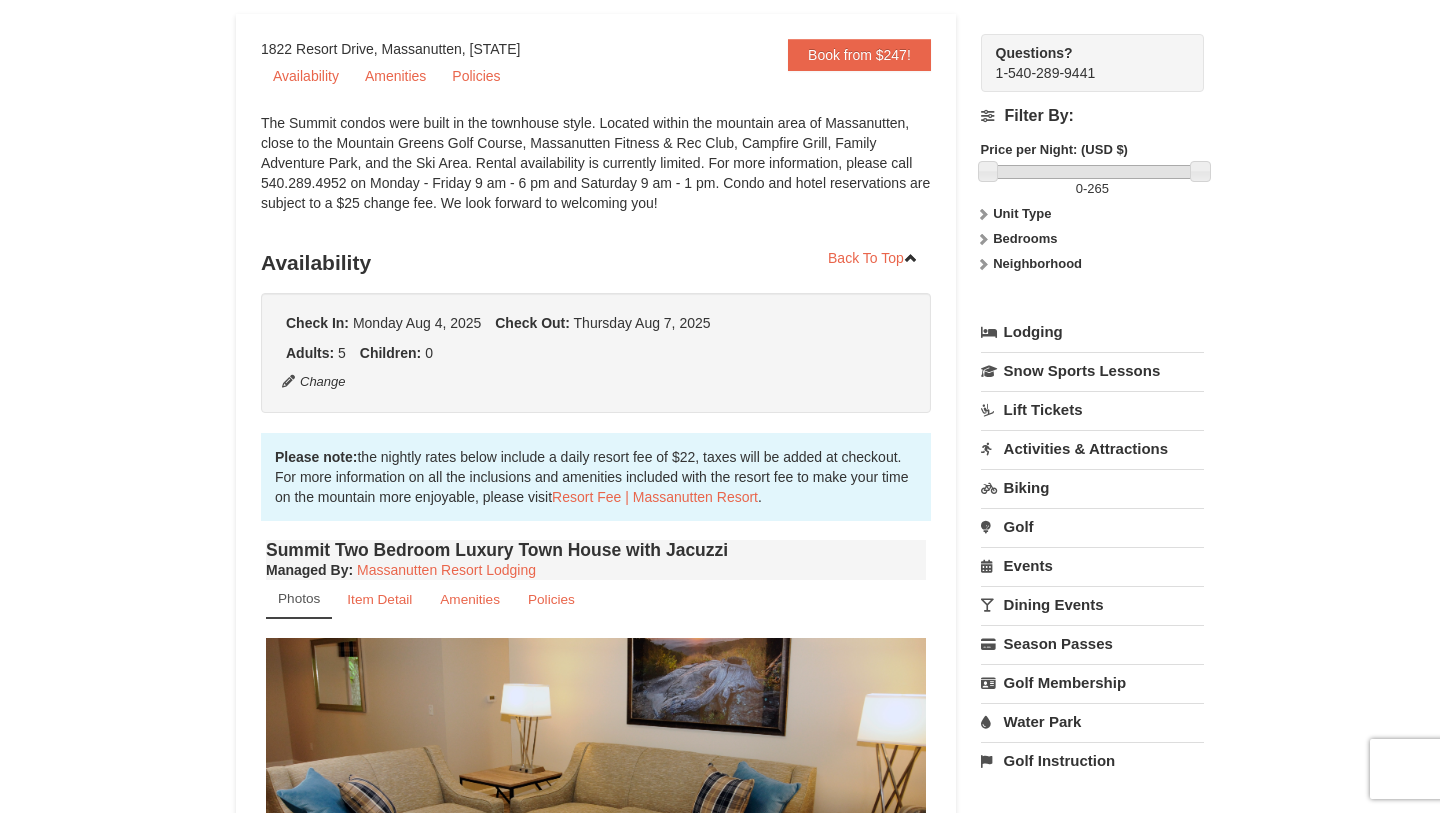 click on "Lodging" at bounding box center [1092, 332] 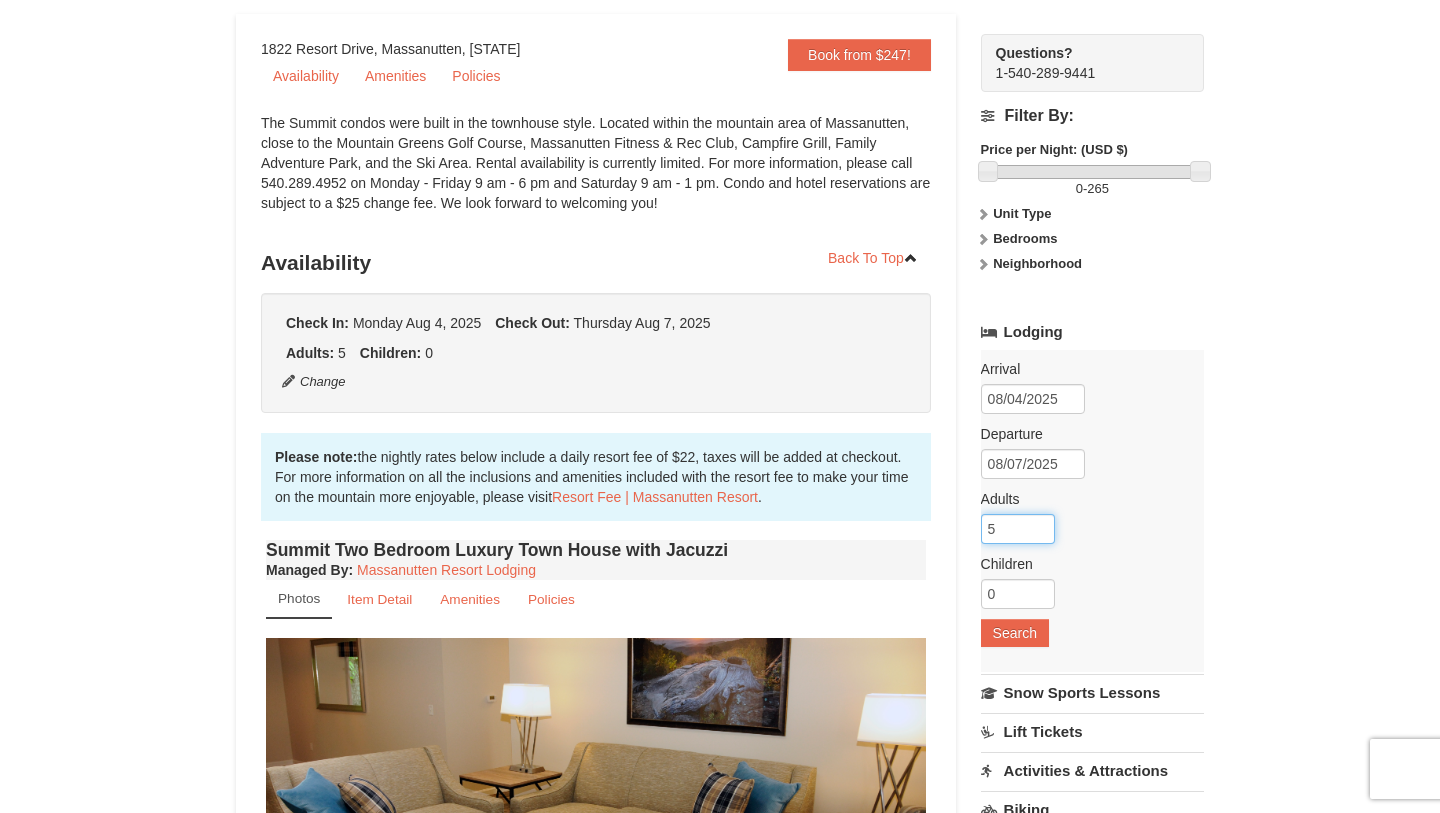 click on "5" at bounding box center [1018, 529] 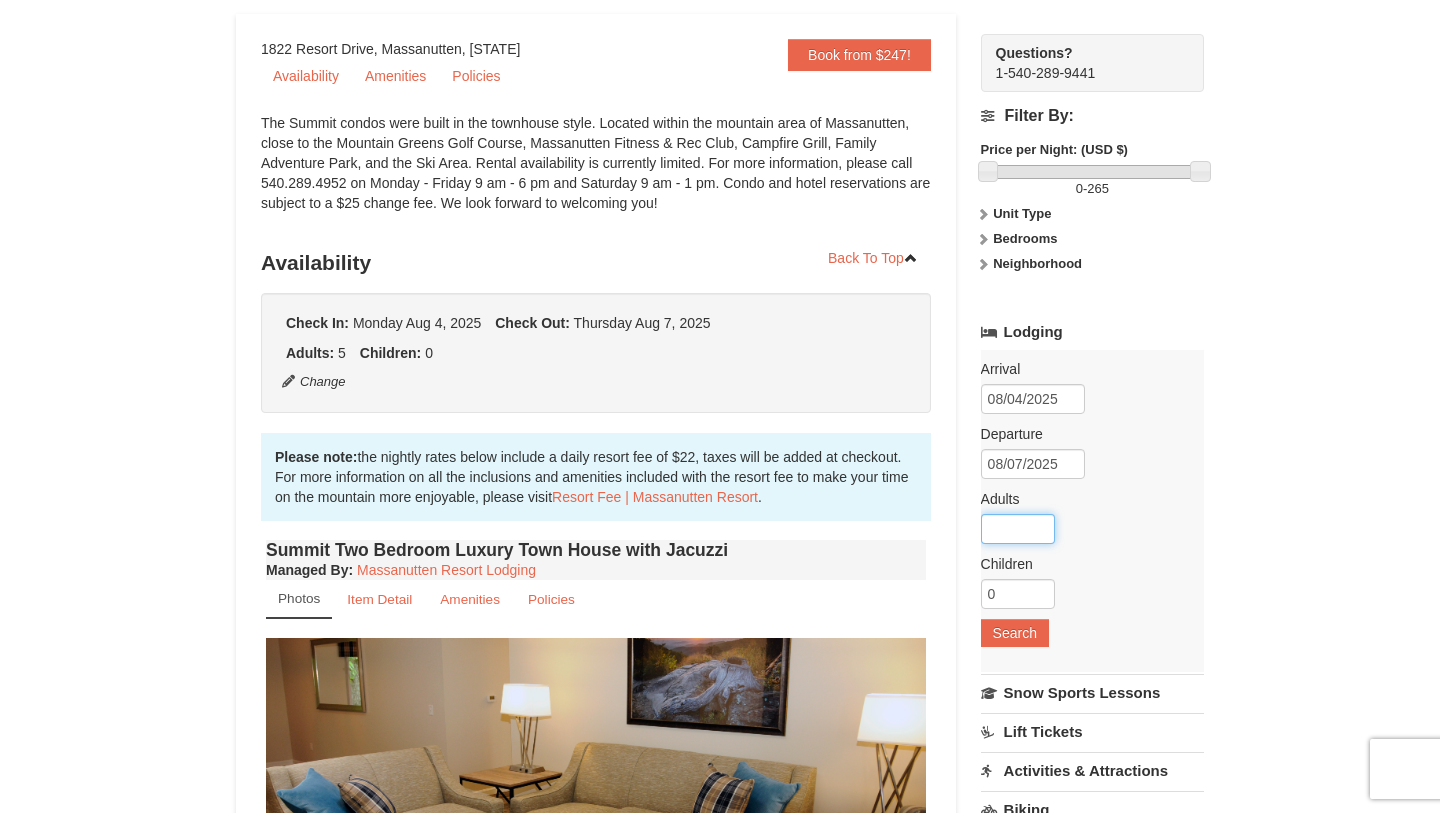 type 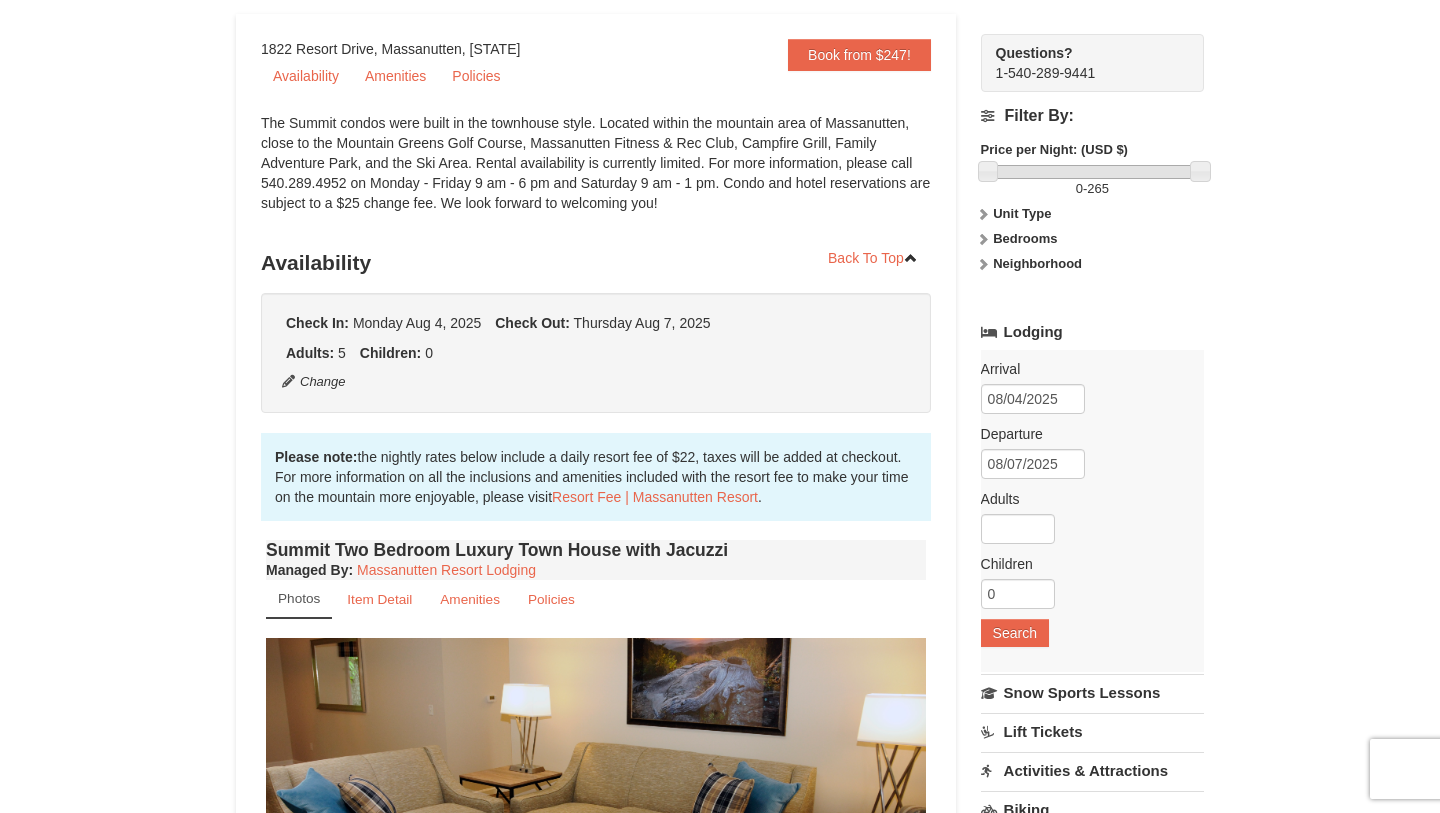 click on "×
The Summit - Mountain Premium Townhomes
Book from $247!
1822 Resort Drive,
Massanutten,
VA
Availability
Amenities
Policies
‹ ›
5 0 5" at bounding box center (720, 3318) 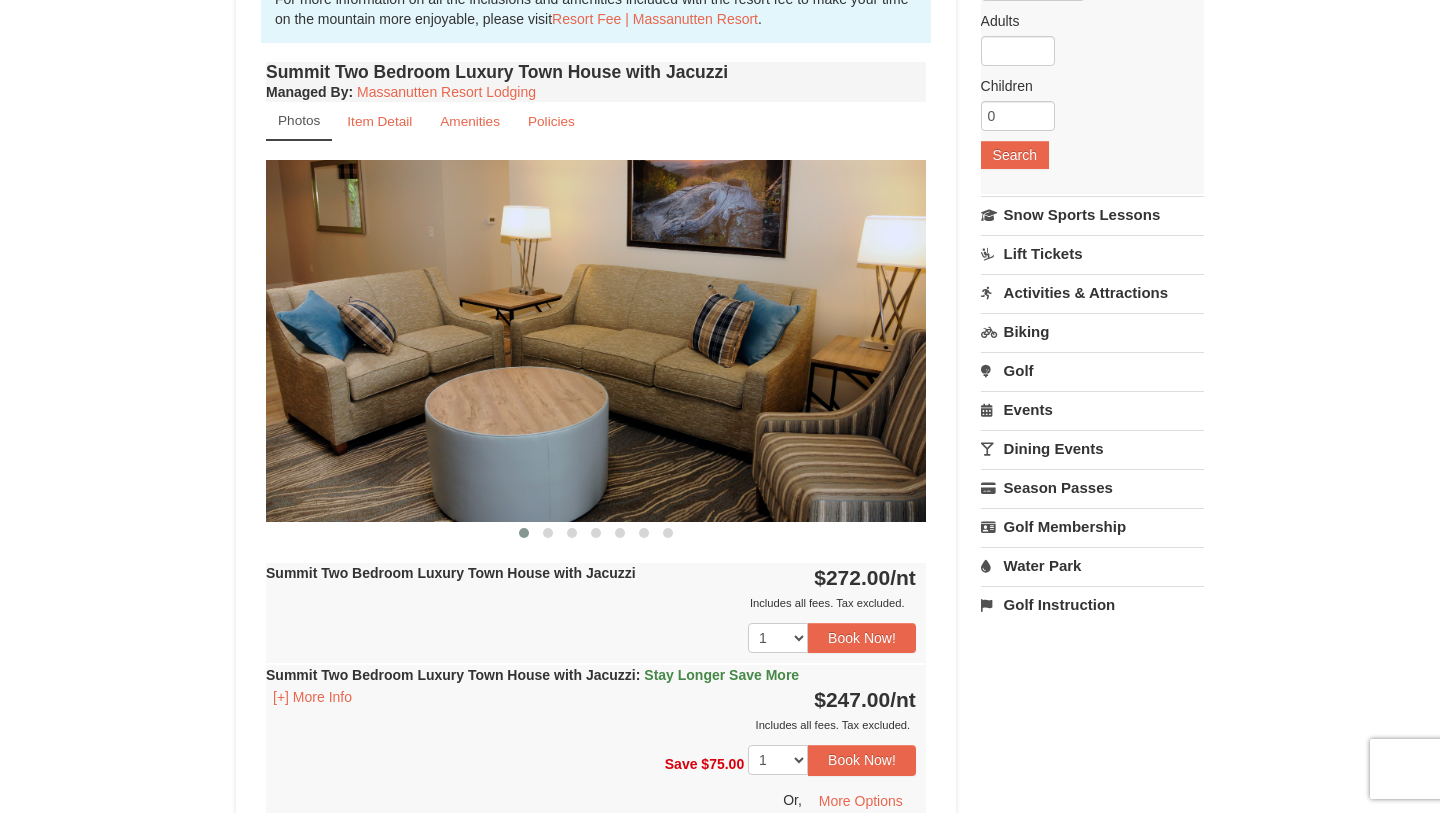 scroll, scrollTop: 0, scrollLeft: 0, axis: both 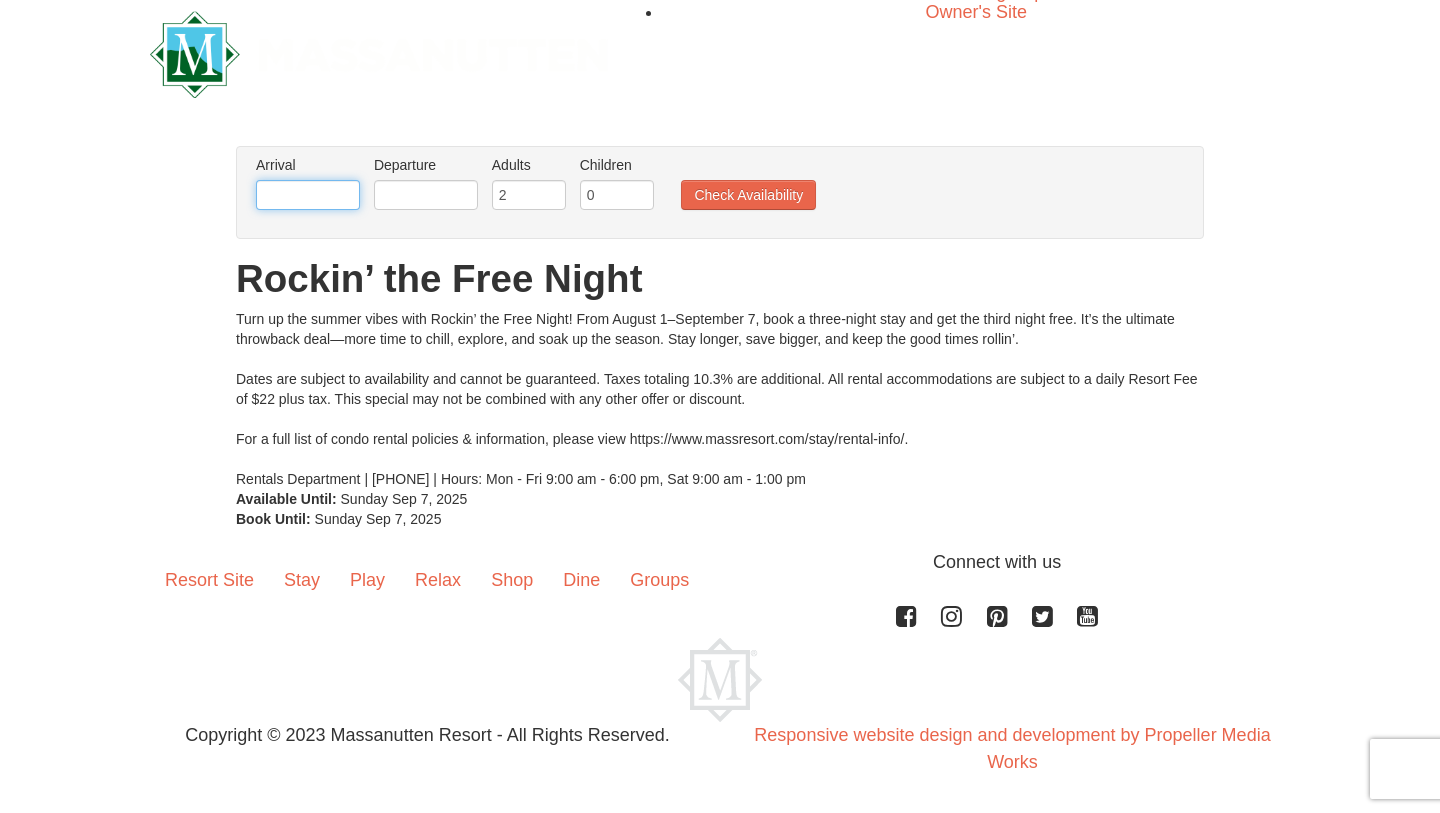 click at bounding box center [308, 195] 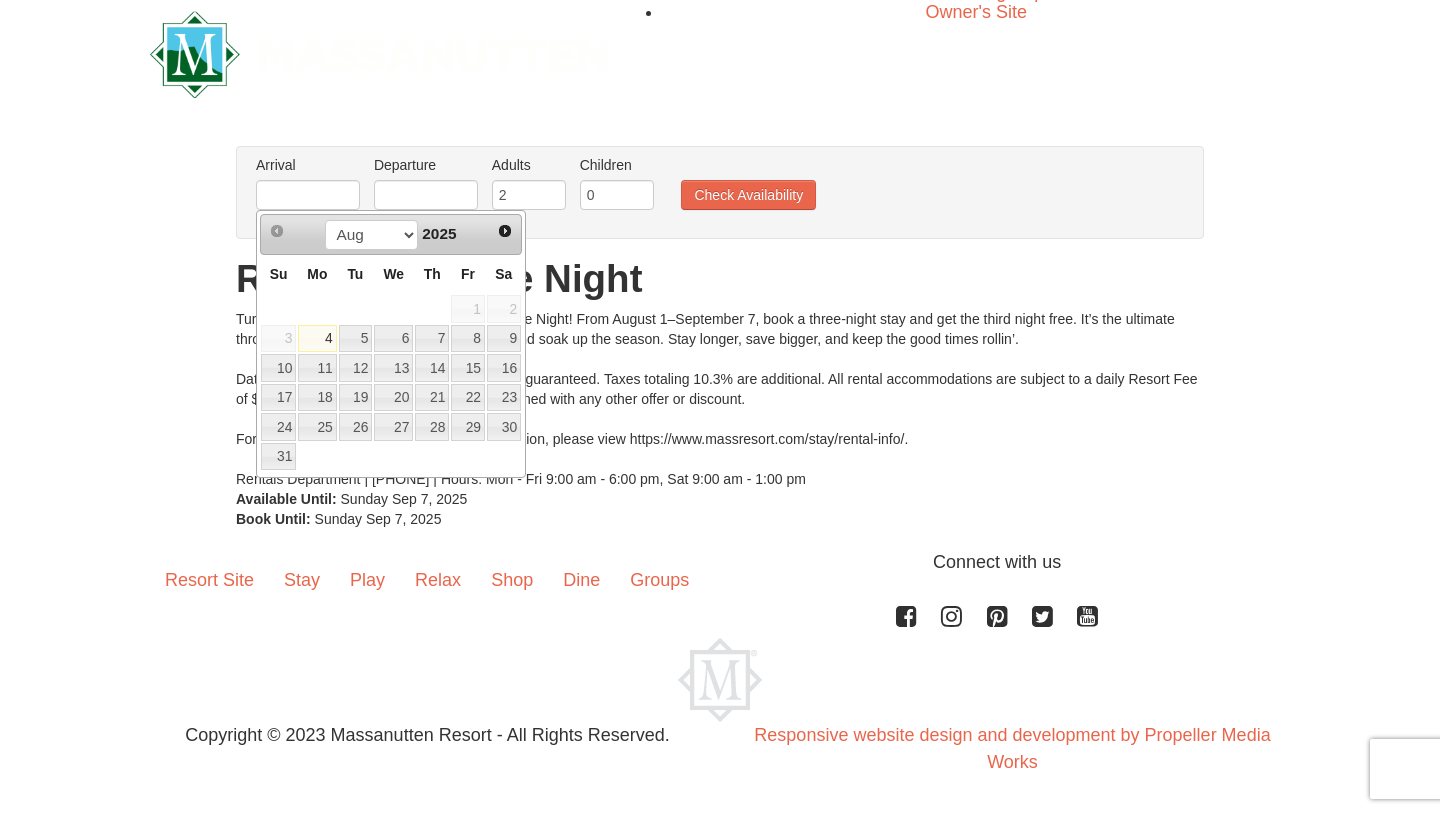 click on "4" at bounding box center (317, 339) 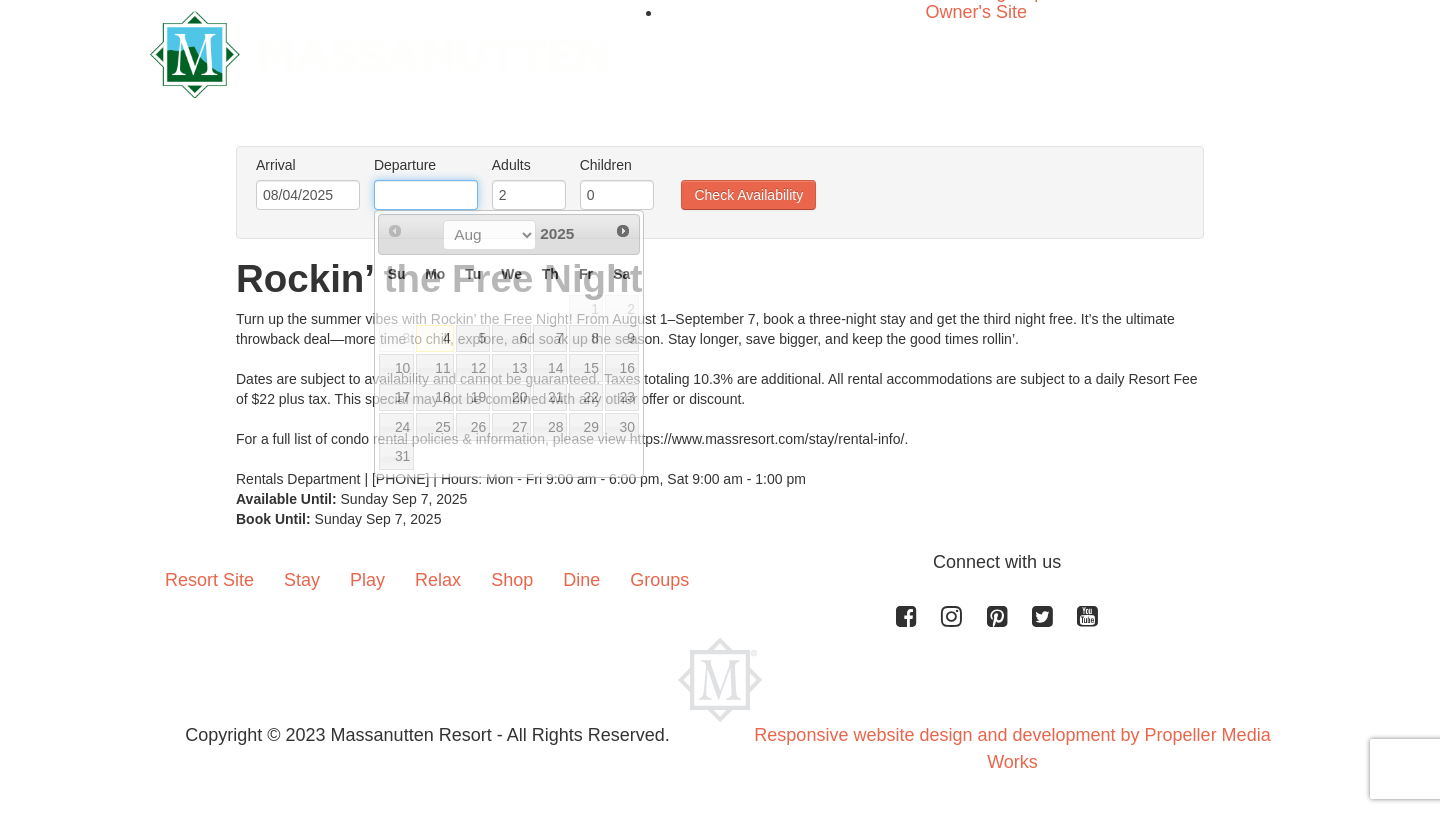 click at bounding box center (426, 195) 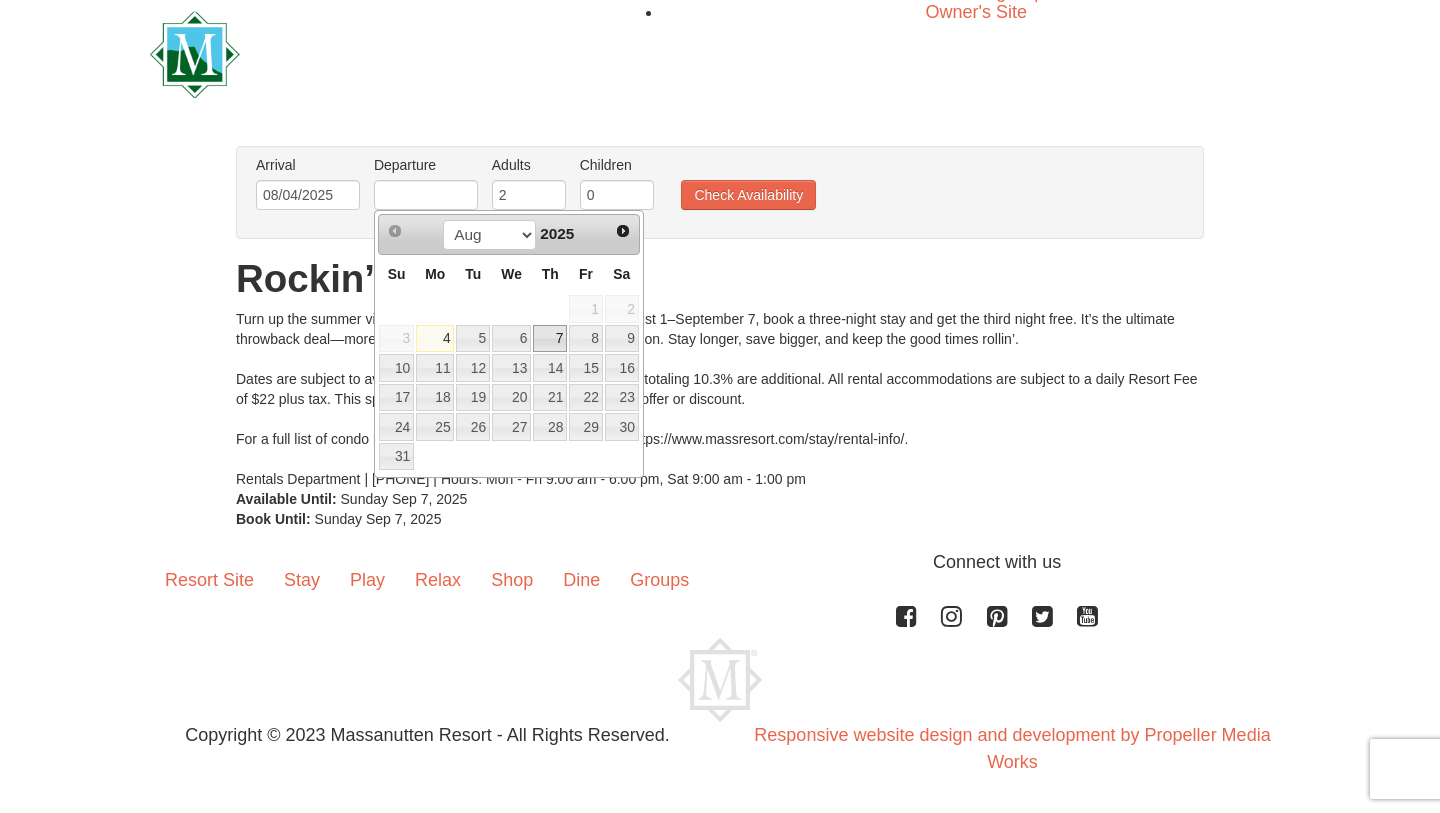 click on "7" at bounding box center [550, 339] 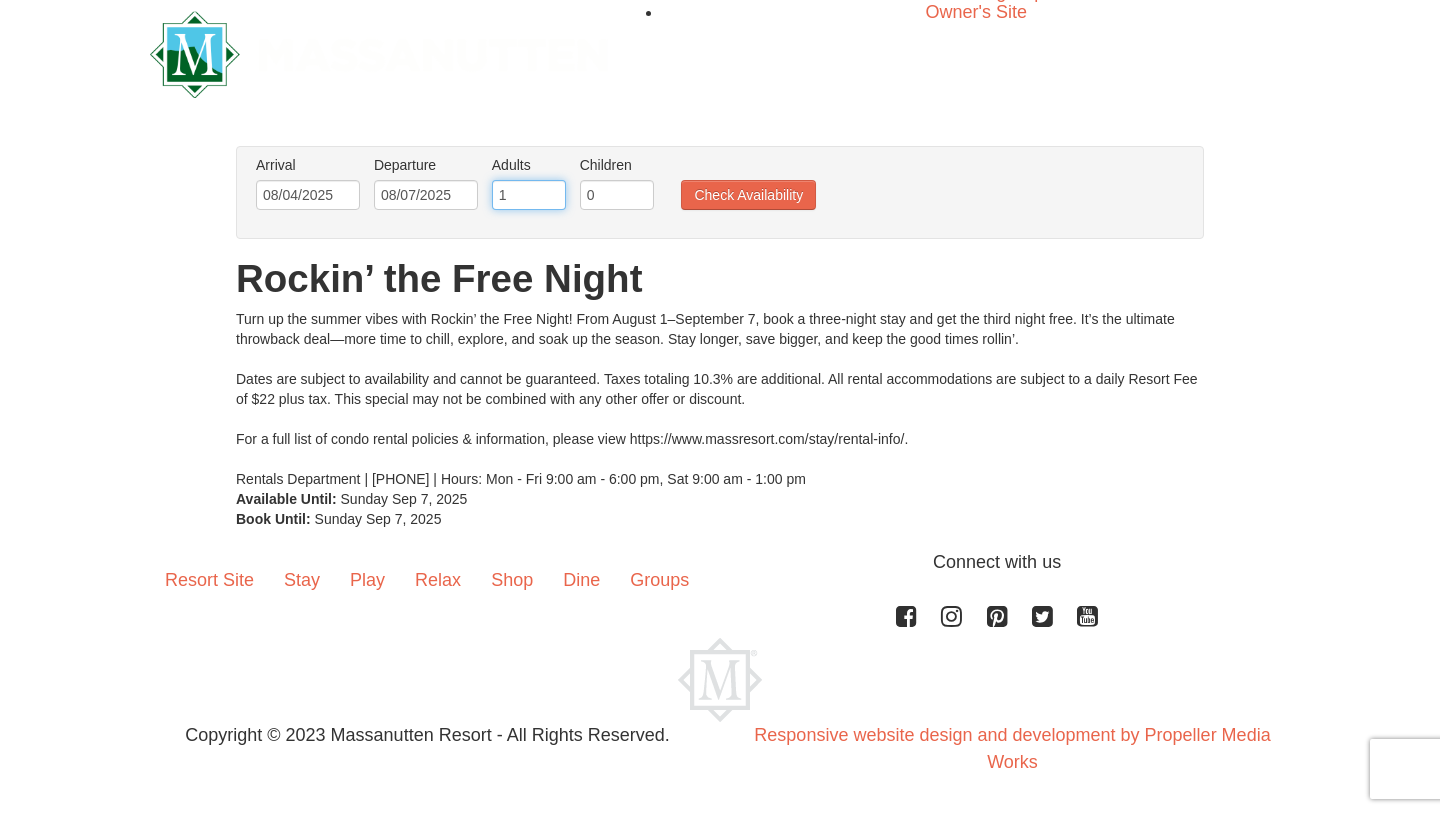 click on "1" at bounding box center [529, 195] 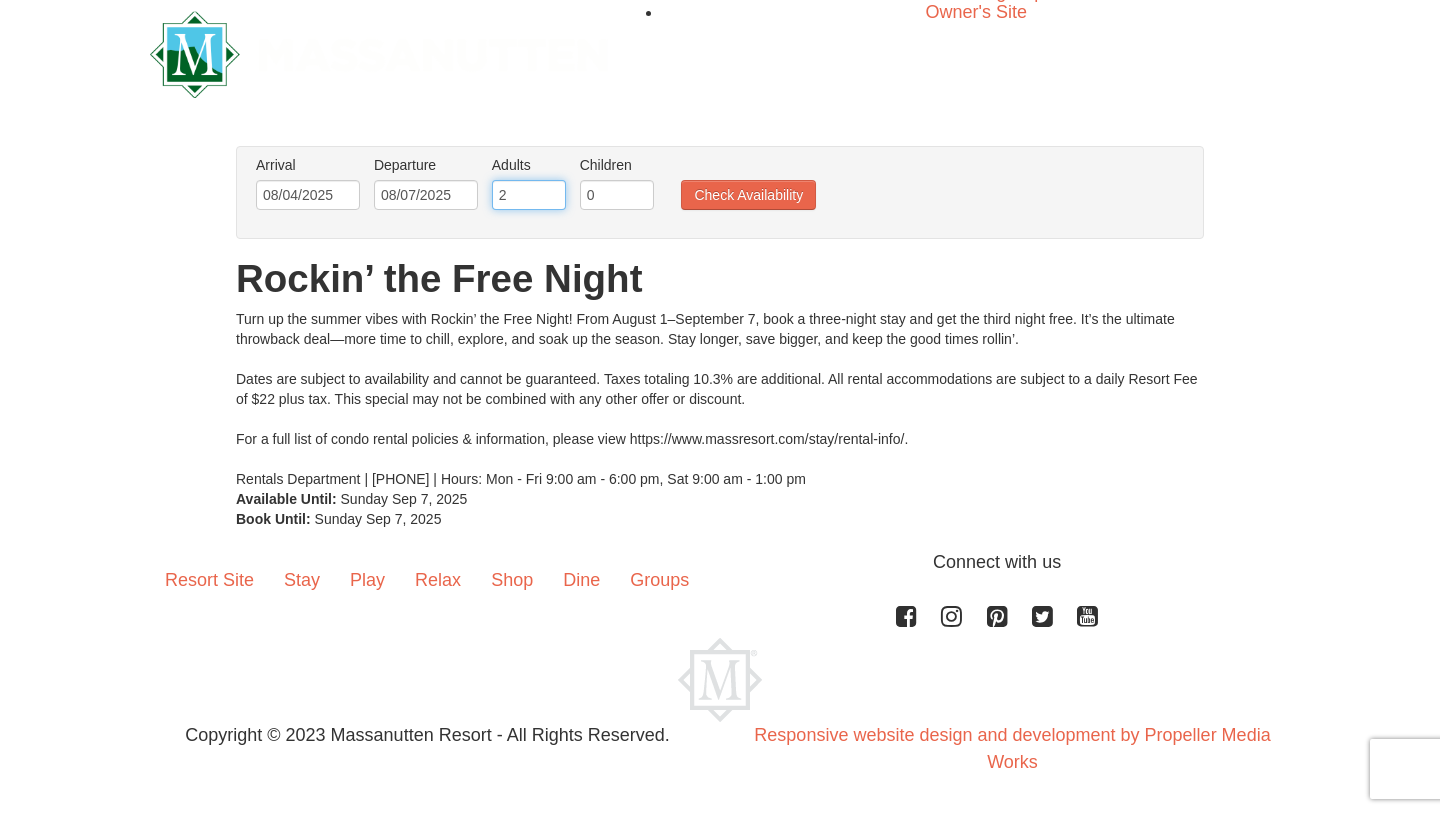 click on "2" at bounding box center (529, 195) 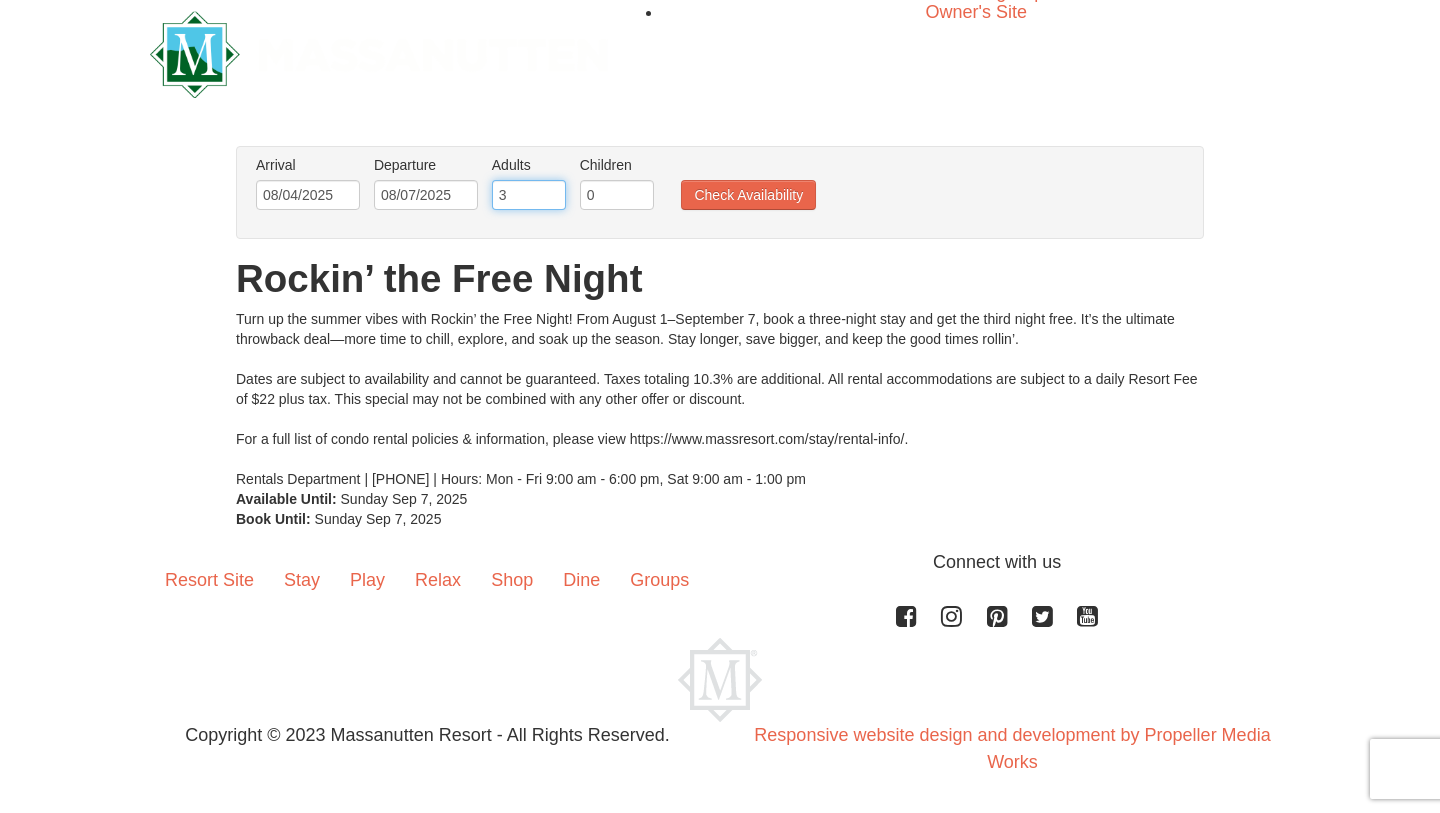 click on "3" at bounding box center [529, 195] 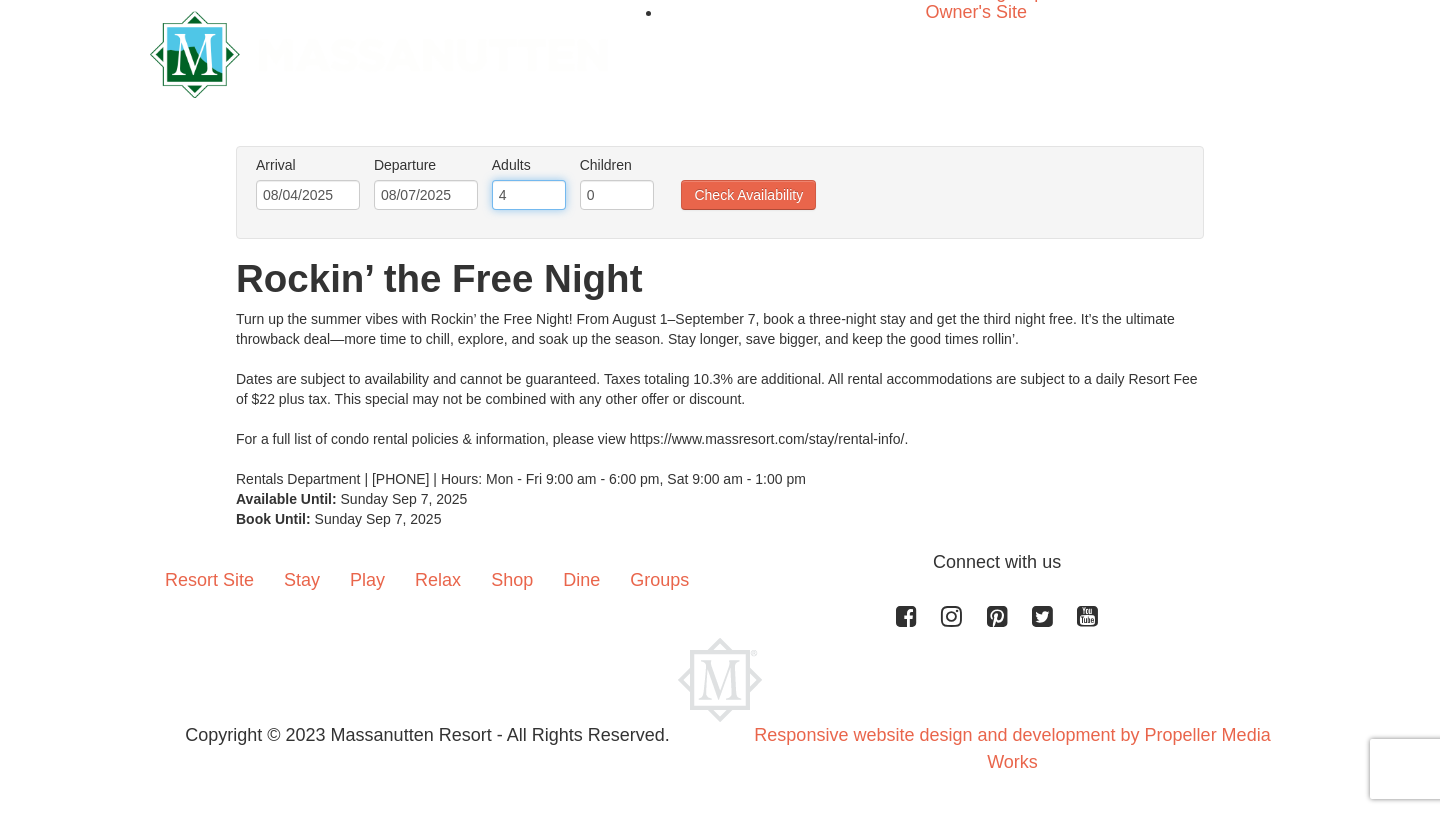 click on "4" at bounding box center [529, 195] 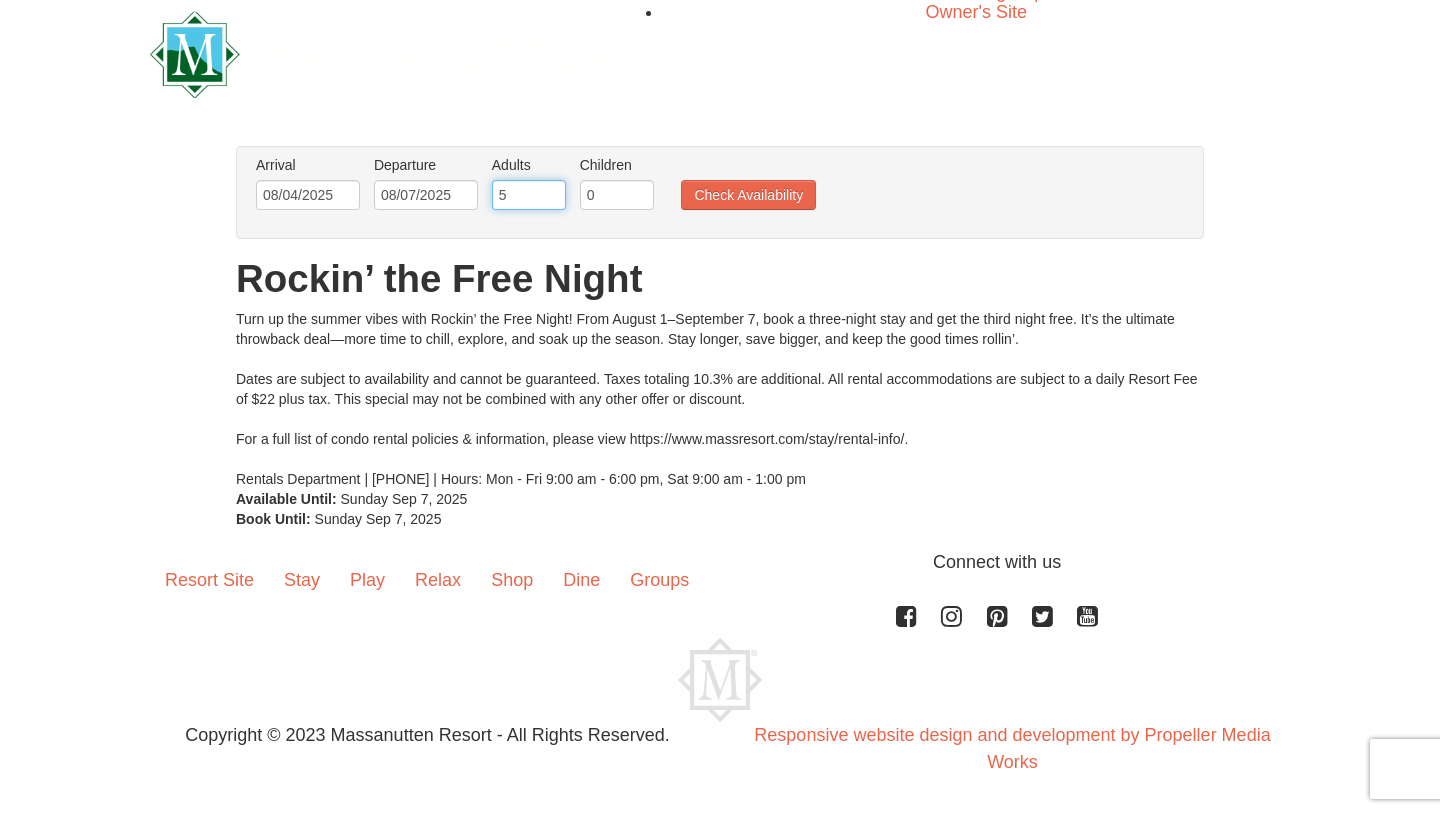 type on "5" 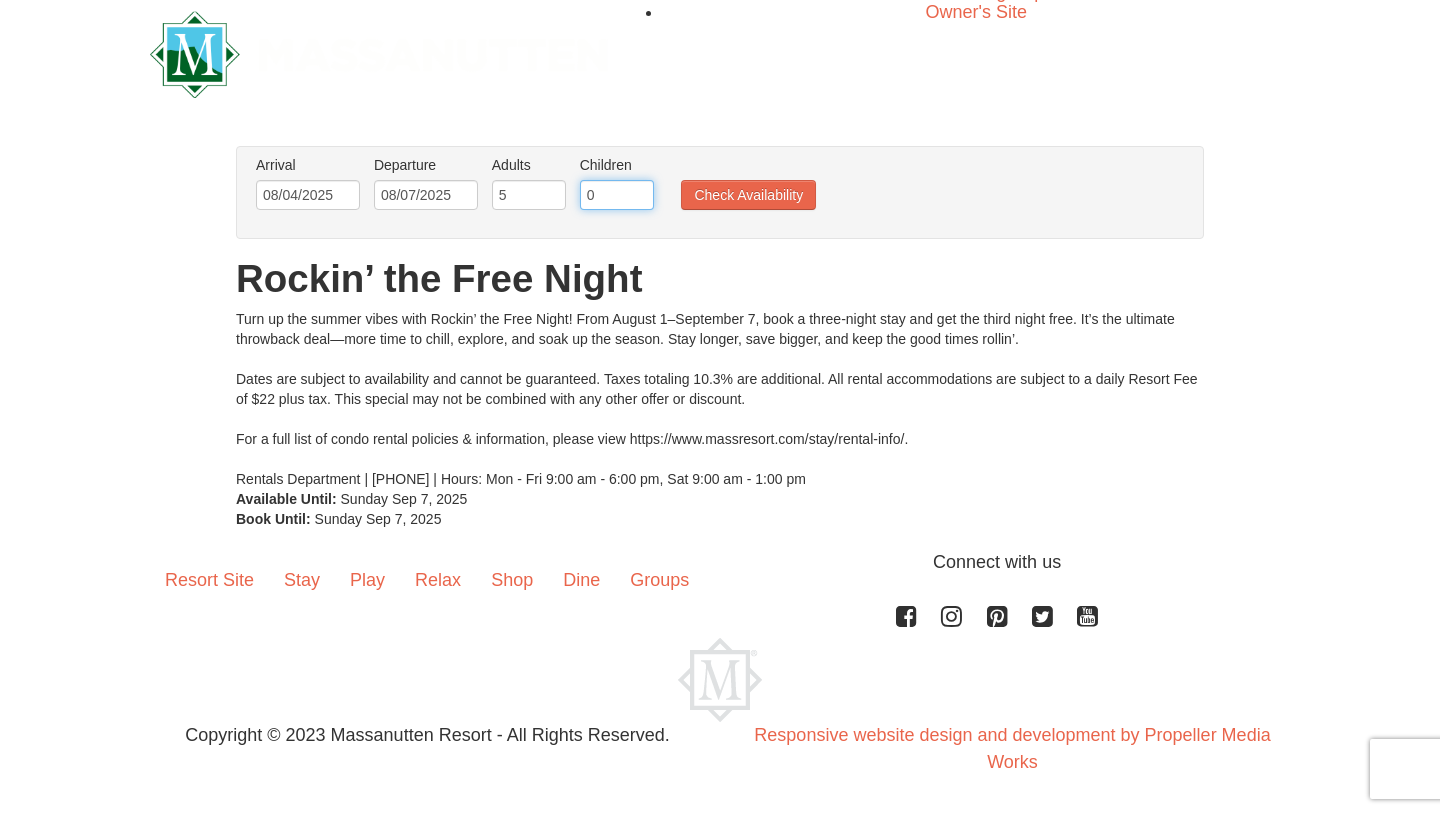 click on "0" at bounding box center [617, 195] 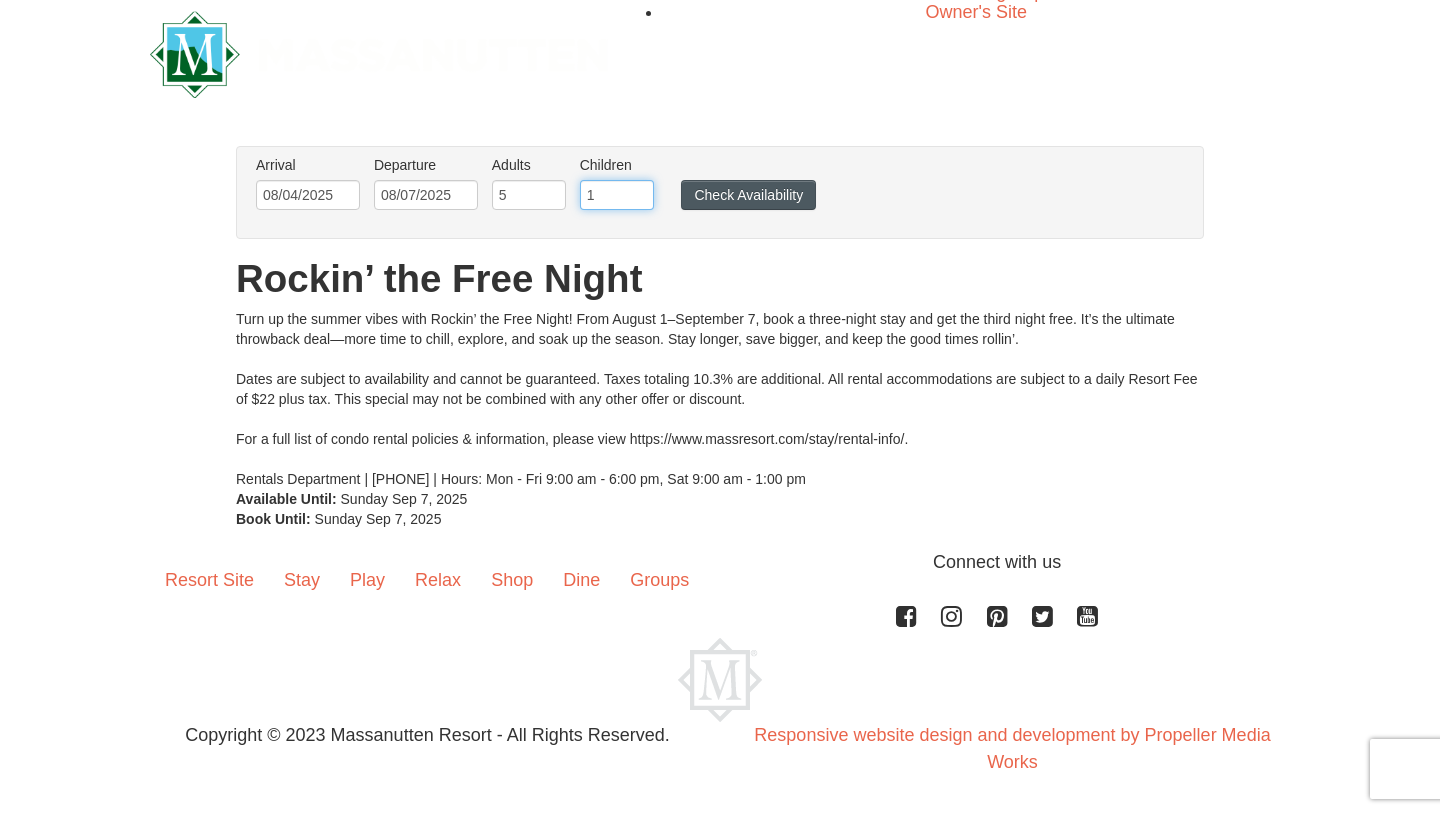 type on "1" 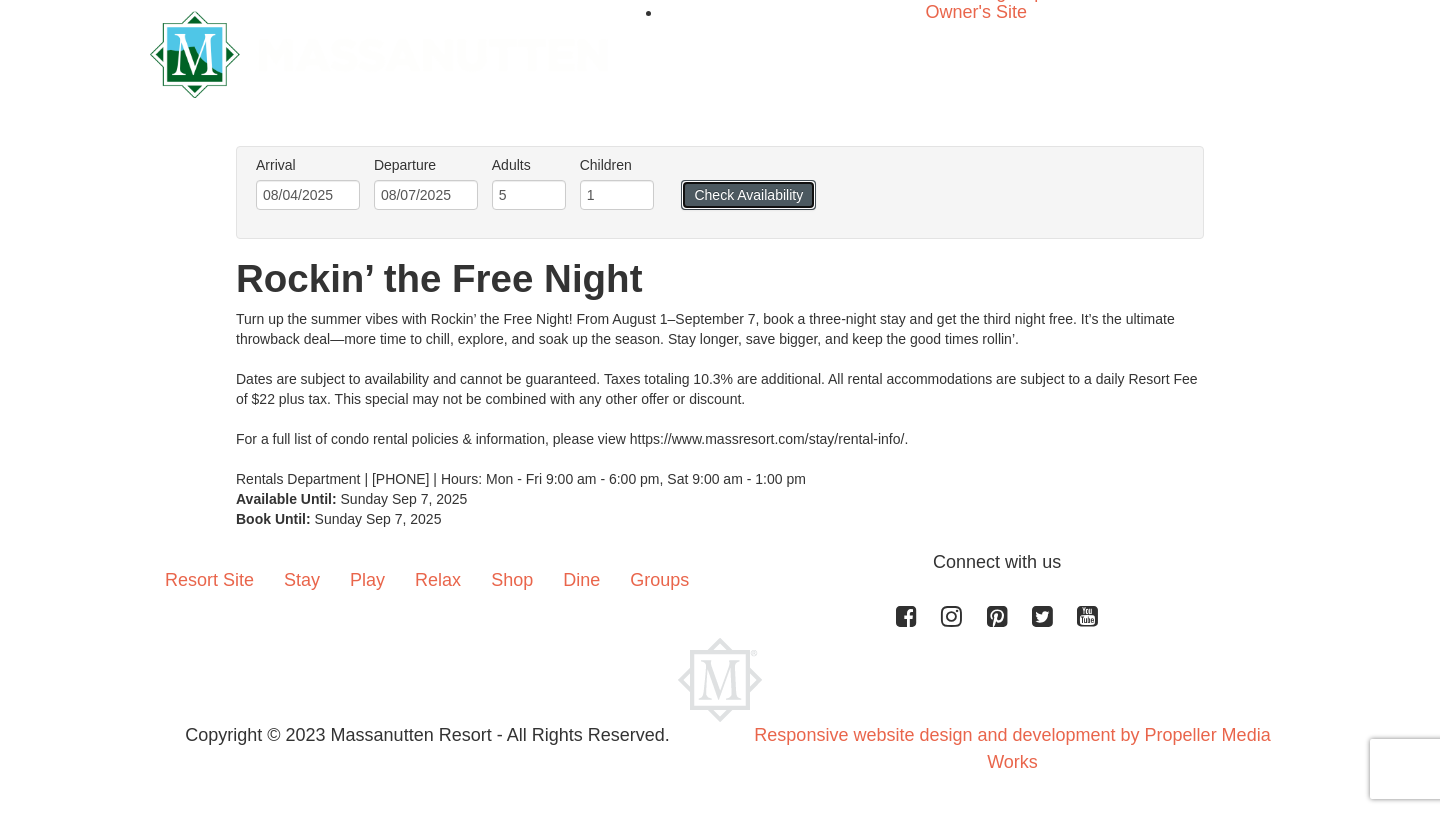 click on "Check Availability" at bounding box center (748, 195) 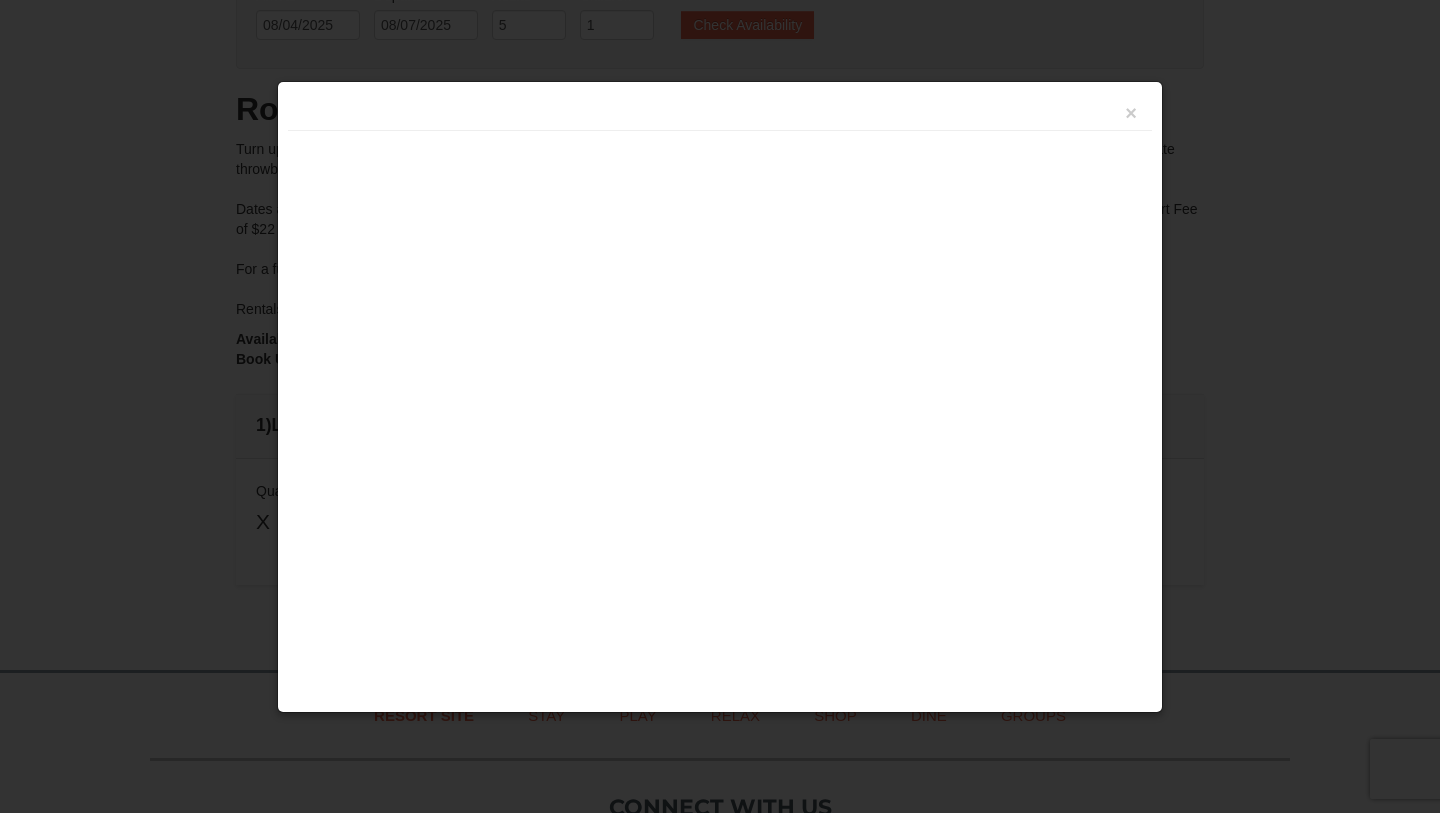 scroll, scrollTop: 476, scrollLeft: 0, axis: vertical 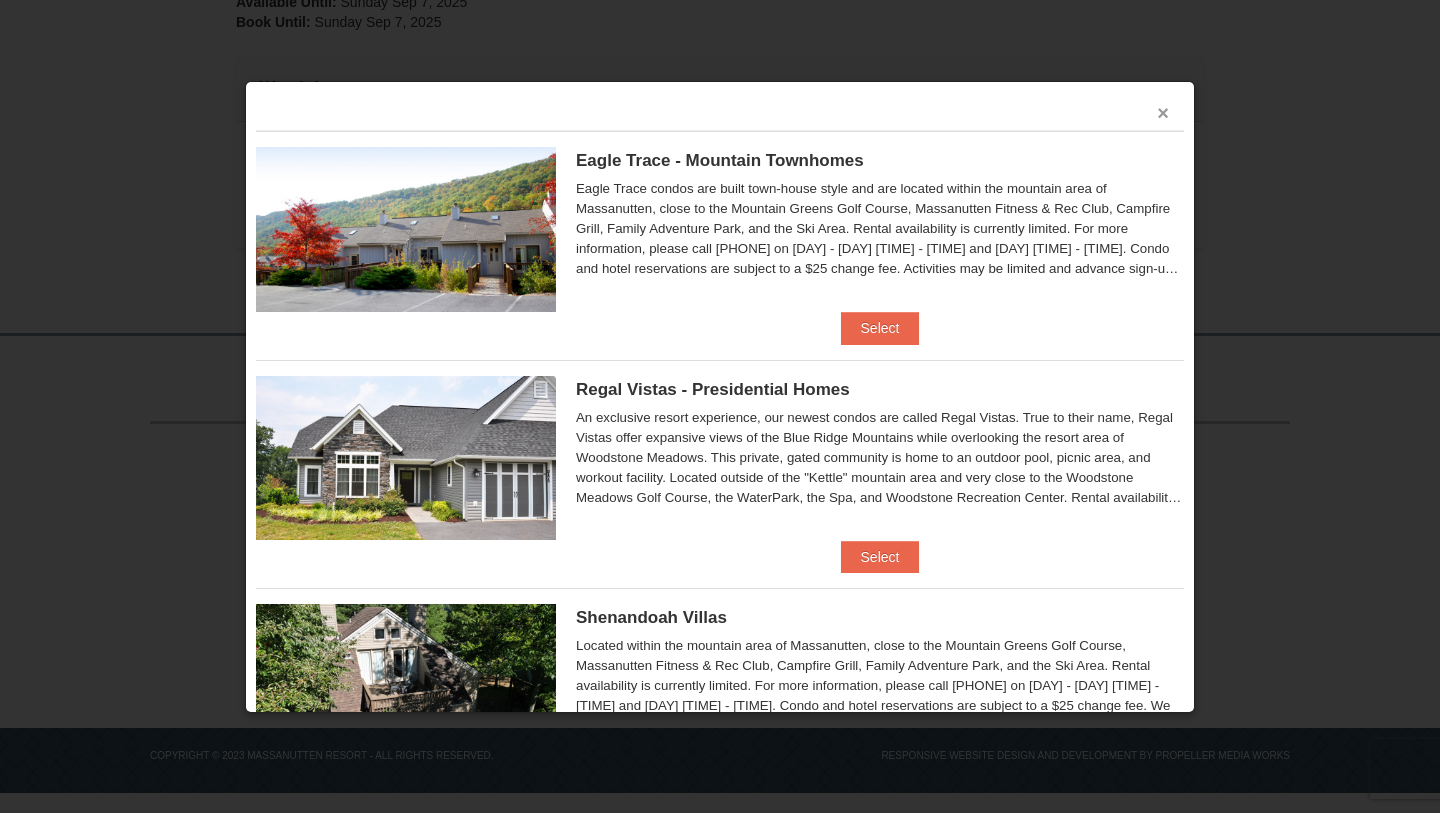 click on "×" at bounding box center [1163, 113] 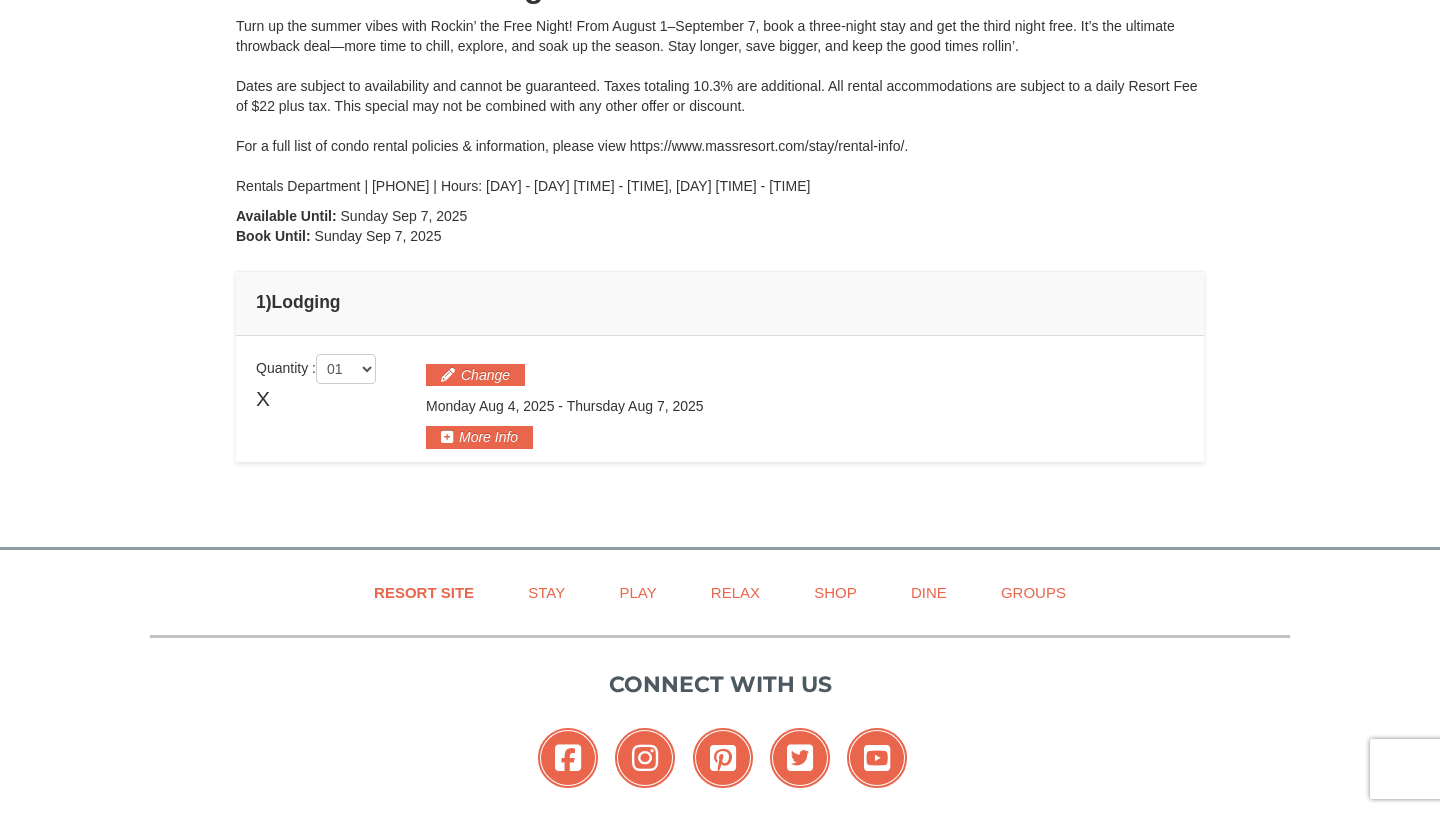 scroll, scrollTop: 259, scrollLeft: 0, axis: vertical 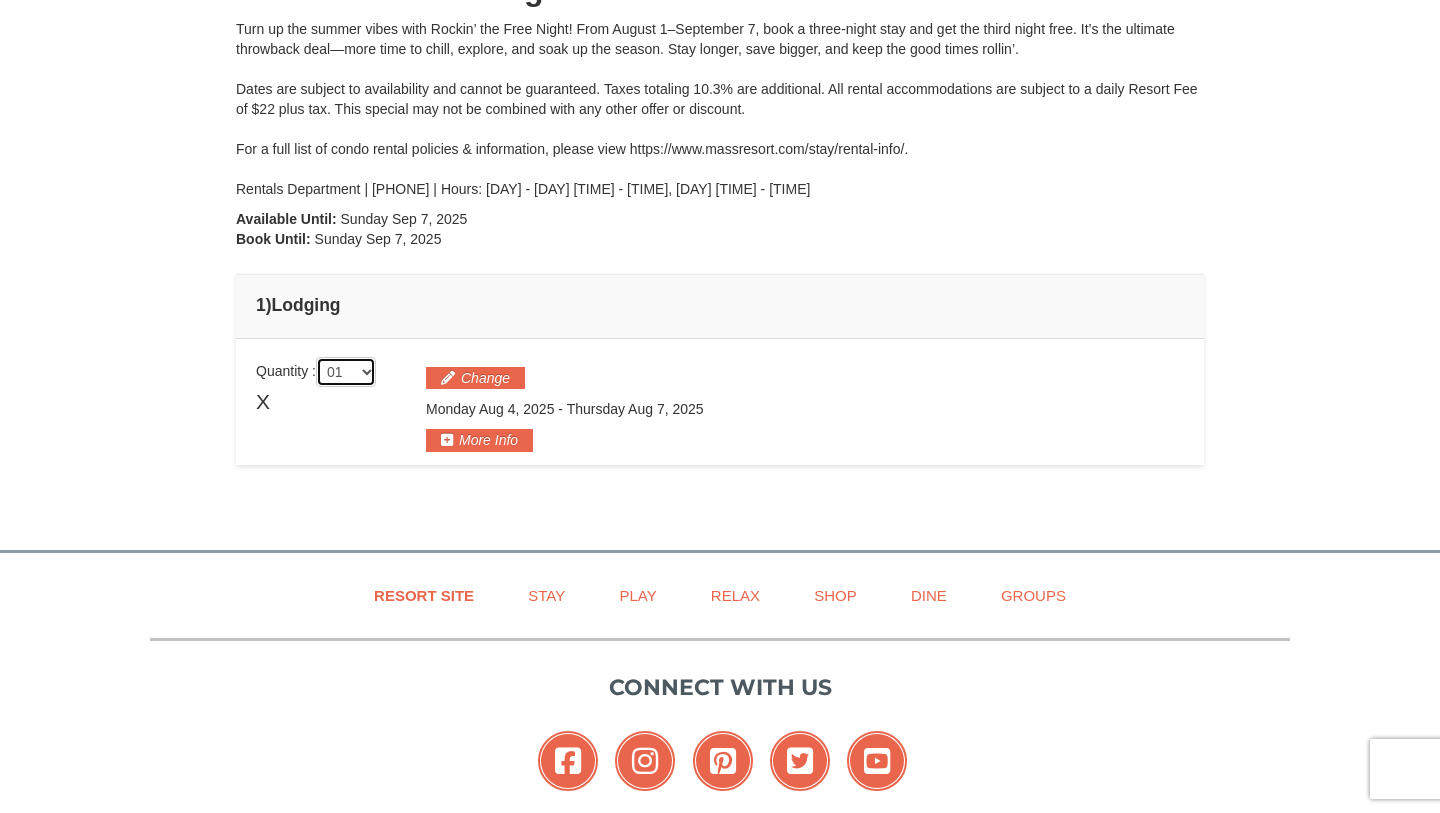 click on "01
02
03
04
05" at bounding box center (346, 372) 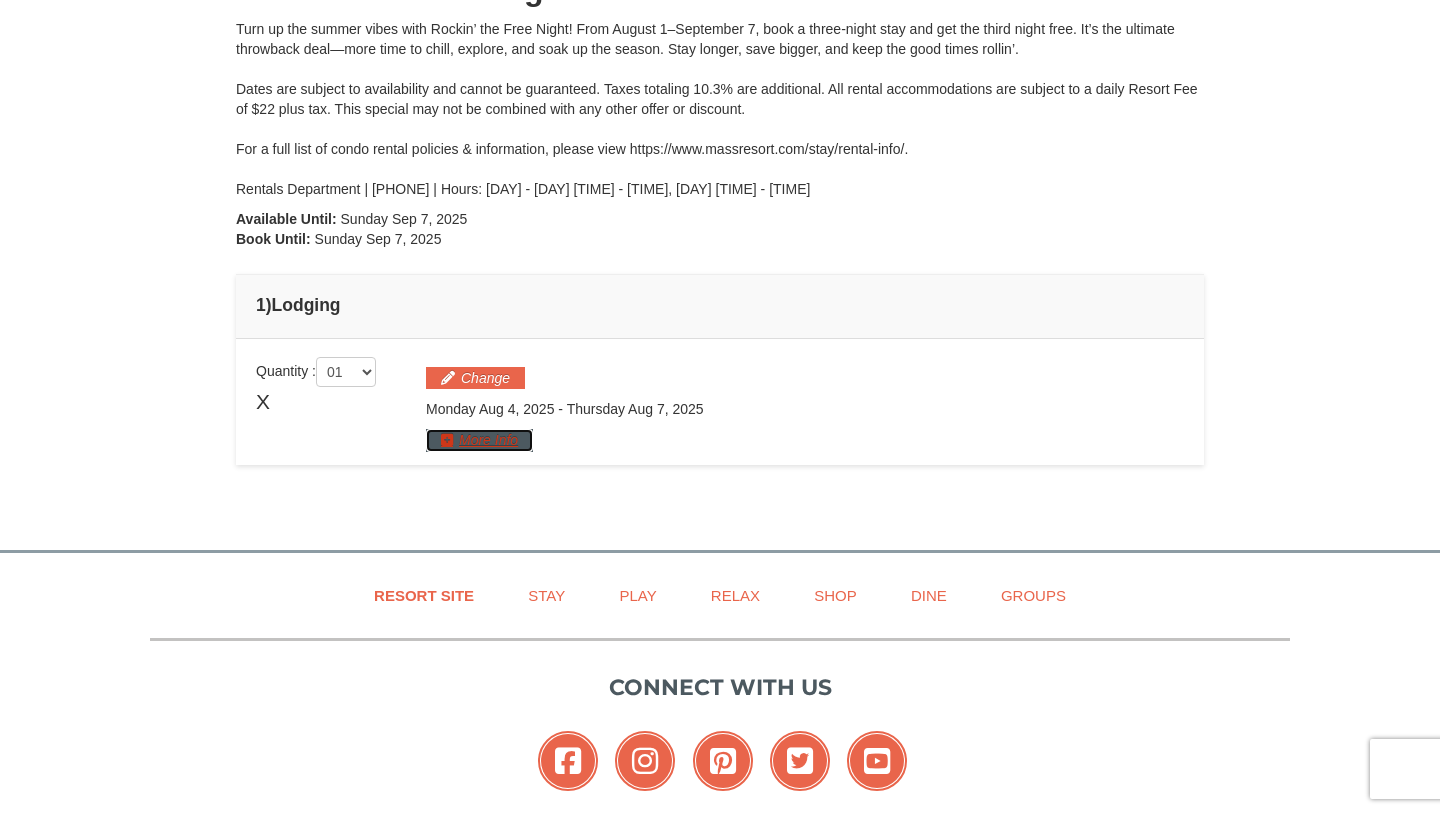 click on "More Info" at bounding box center [479, 440] 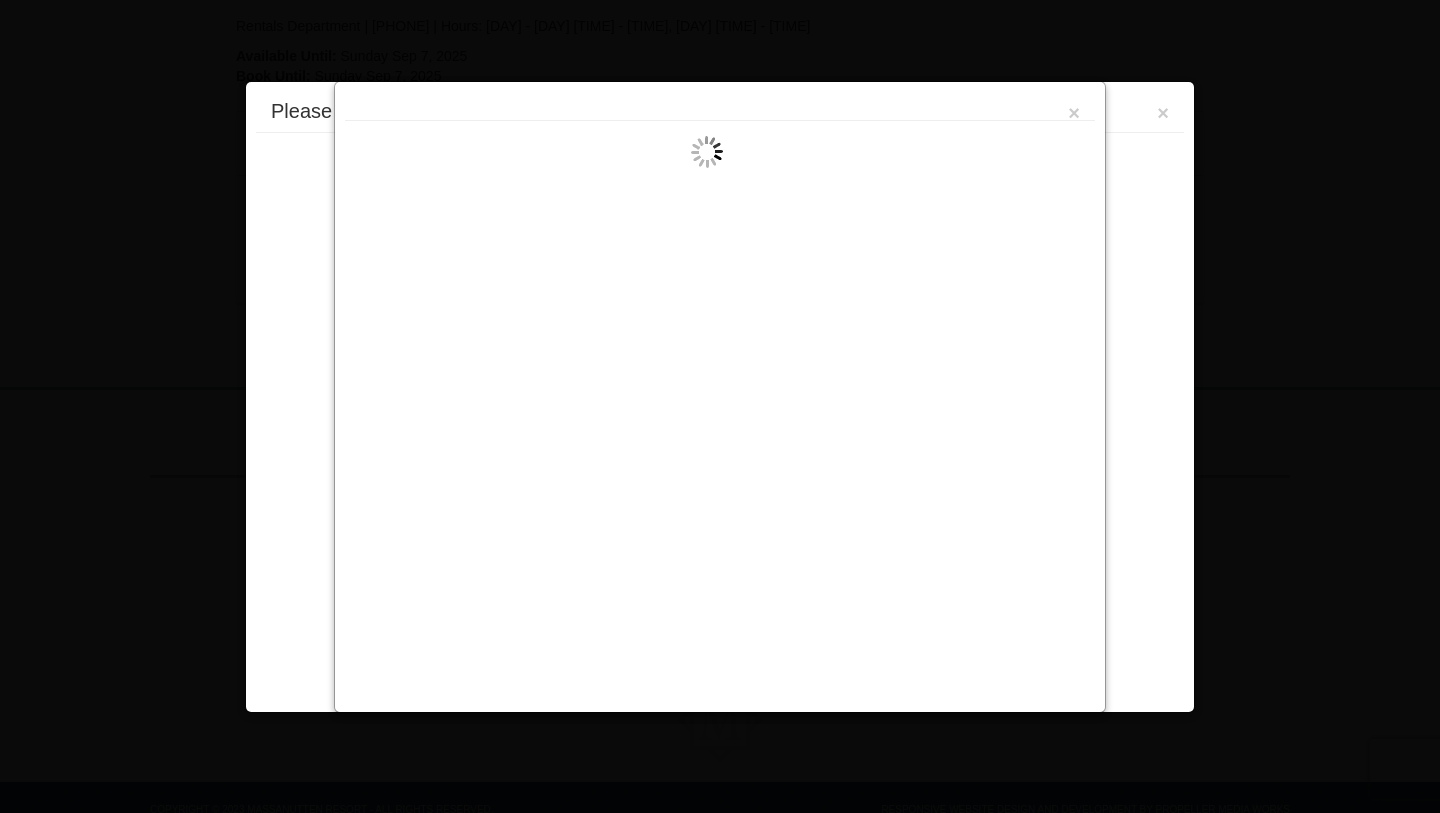 scroll, scrollTop: 476, scrollLeft: 0, axis: vertical 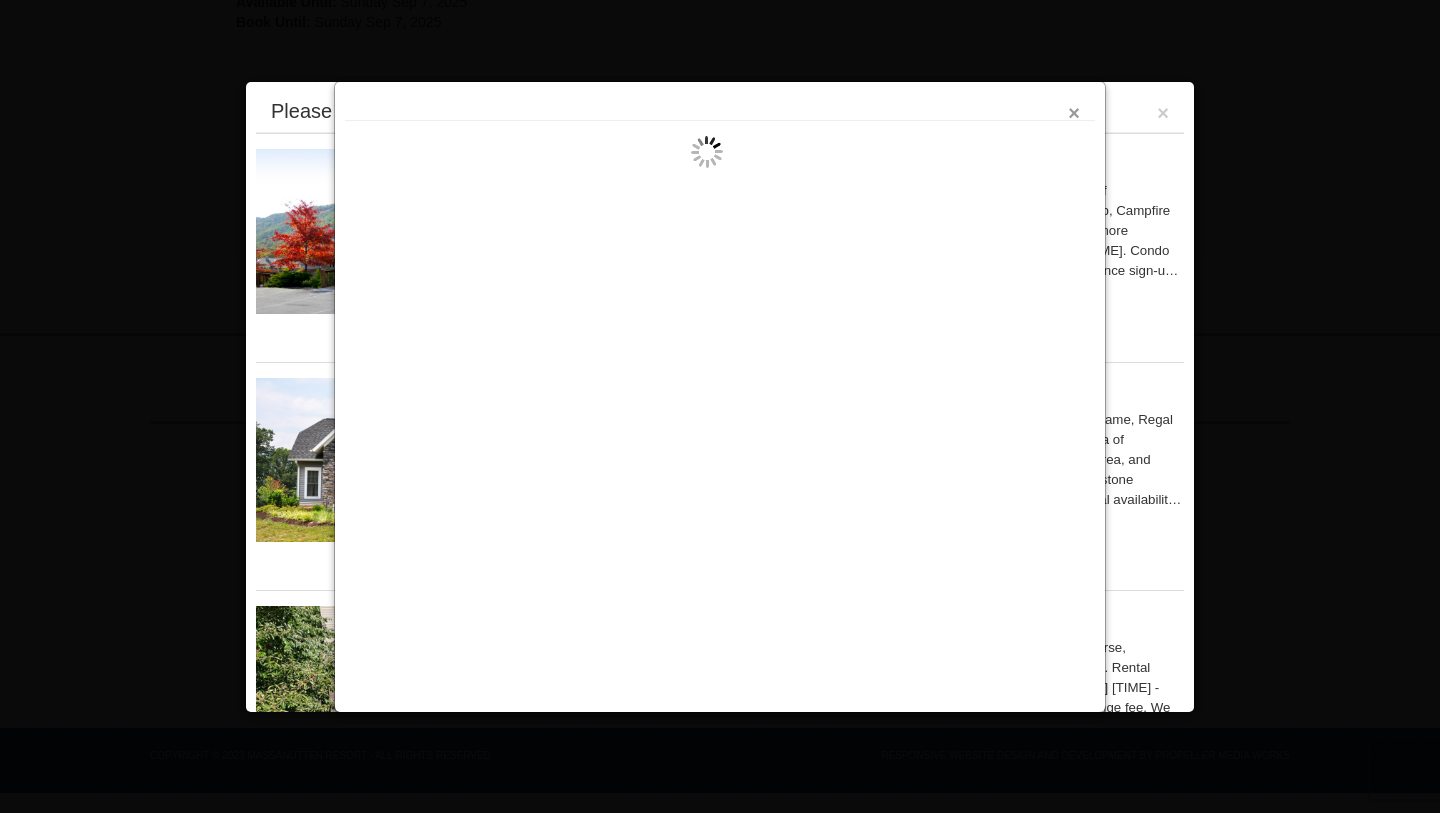 click on "×" at bounding box center [1074, 113] 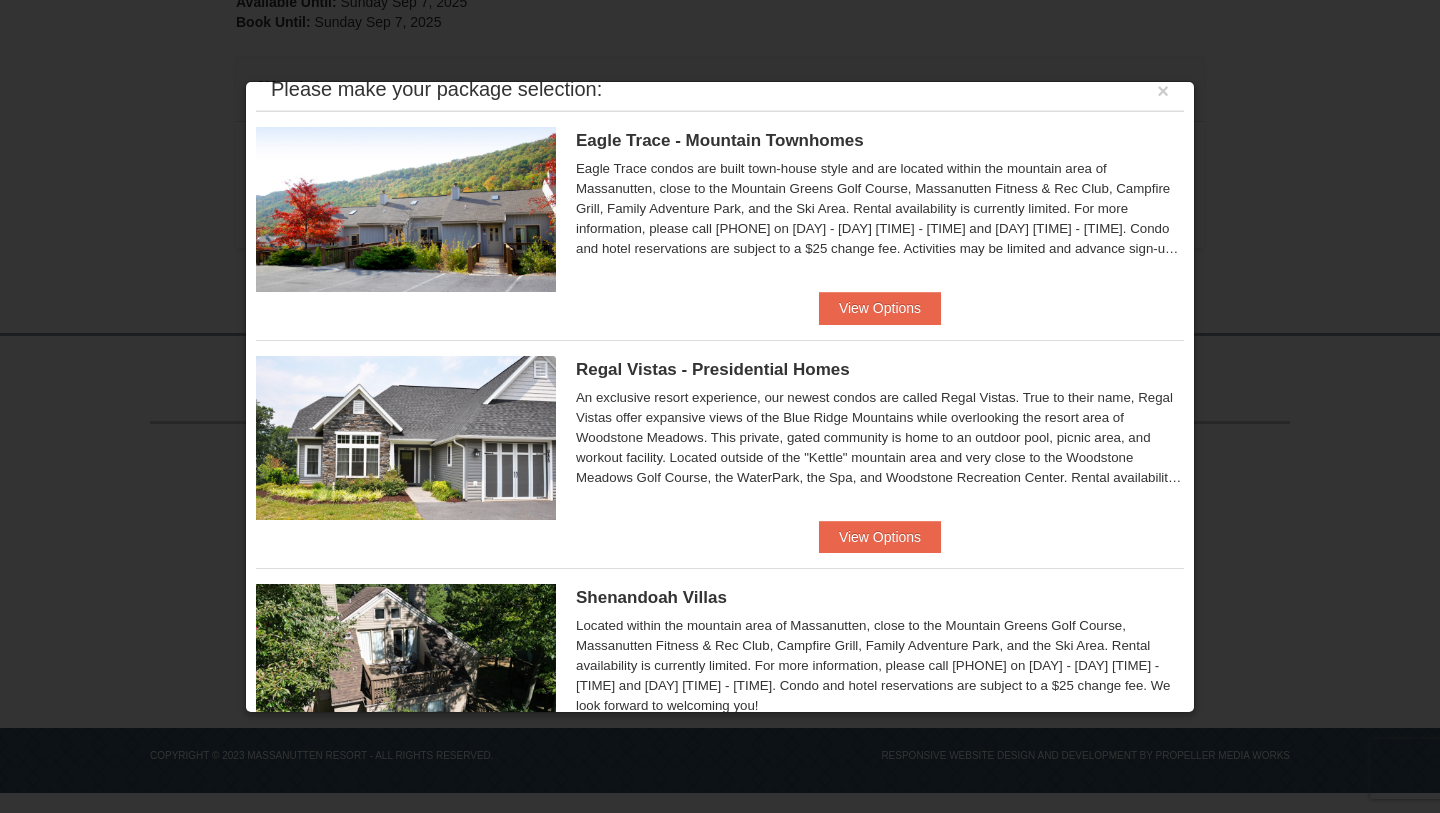 scroll, scrollTop: 0, scrollLeft: 0, axis: both 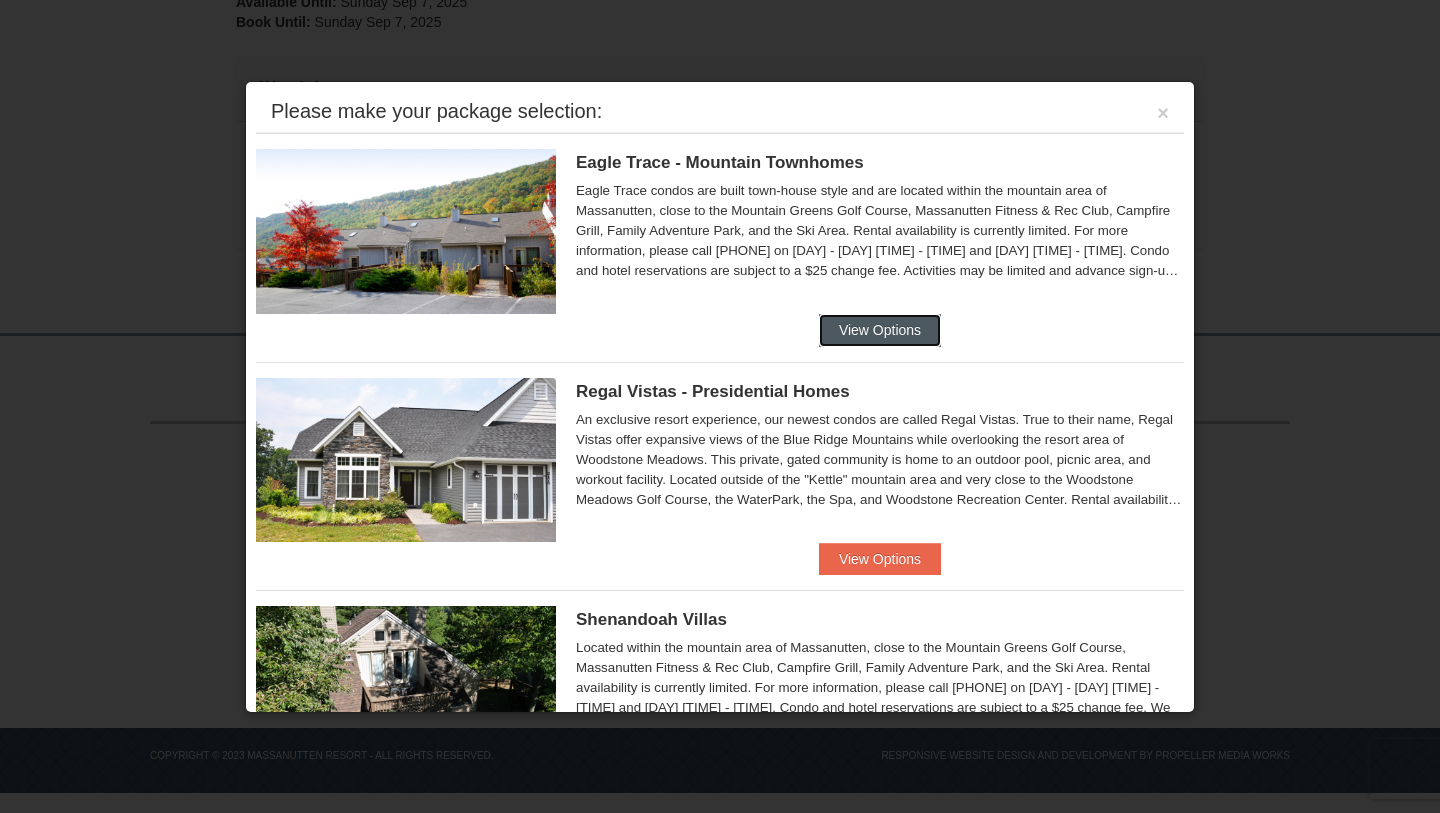 click on "View Options" at bounding box center [880, 330] 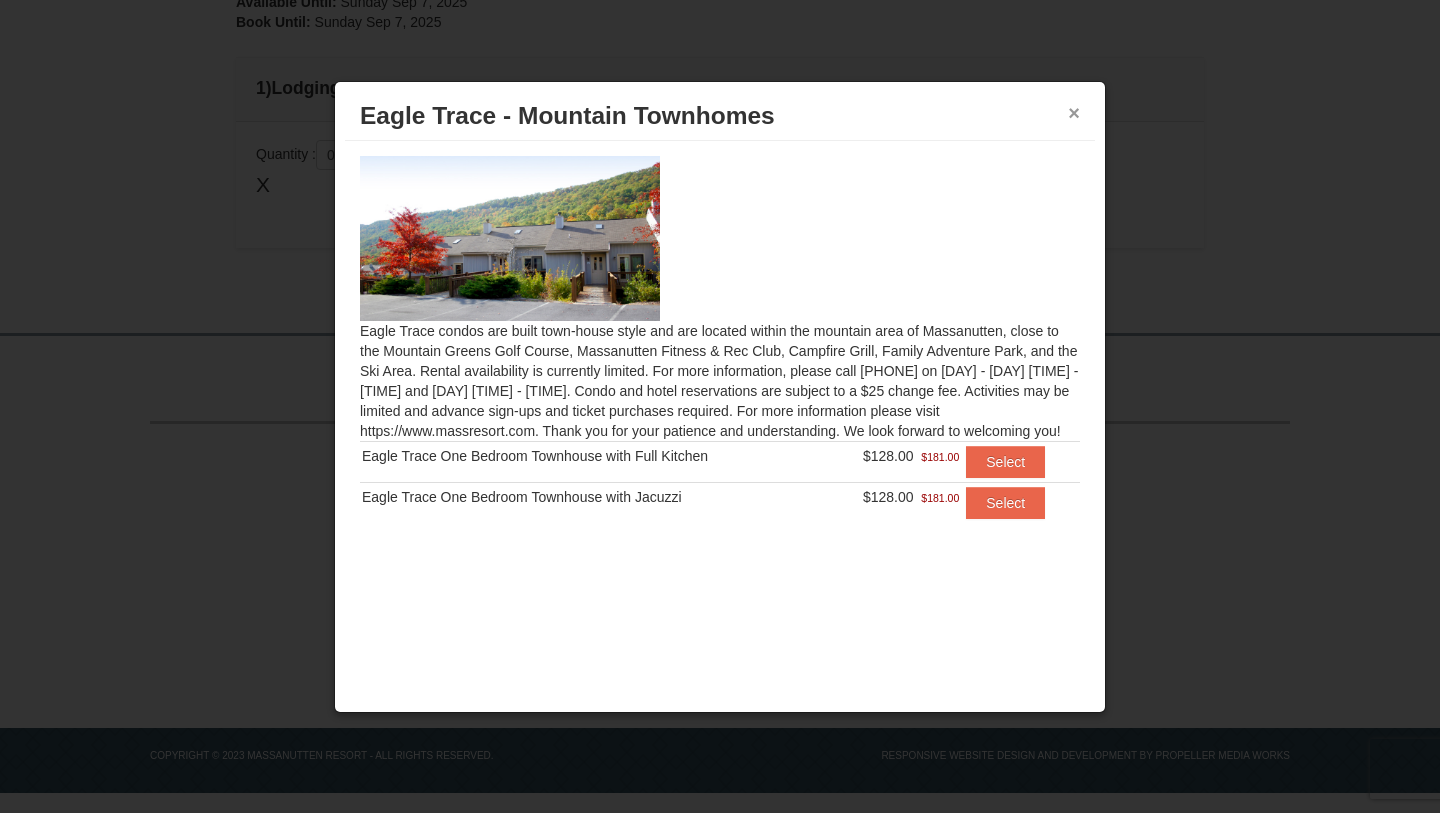 click on "×" at bounding box center (1074, 113) 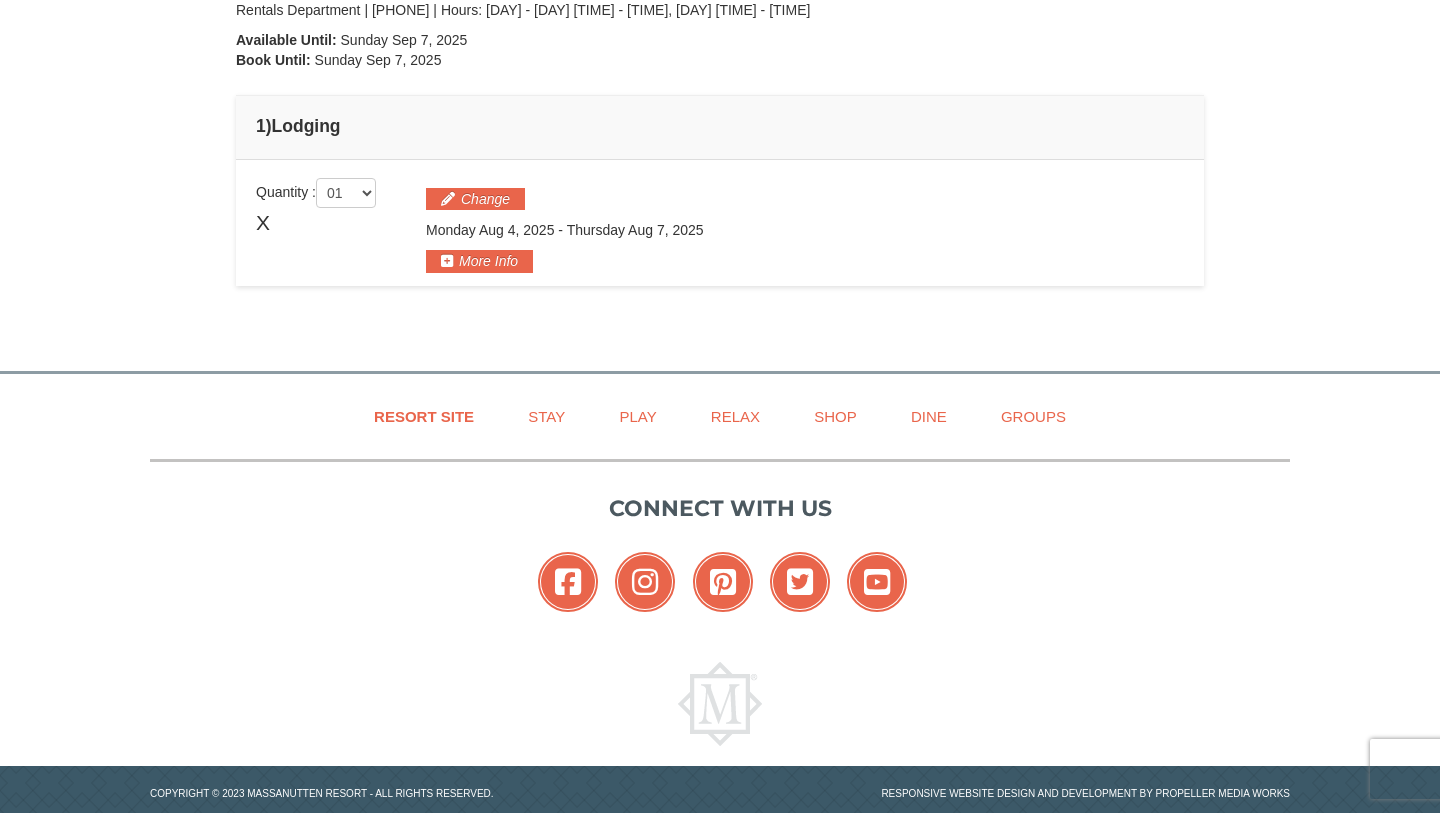 scroll, scrollTop: 426, scrollLeft: 0, axis: vertical 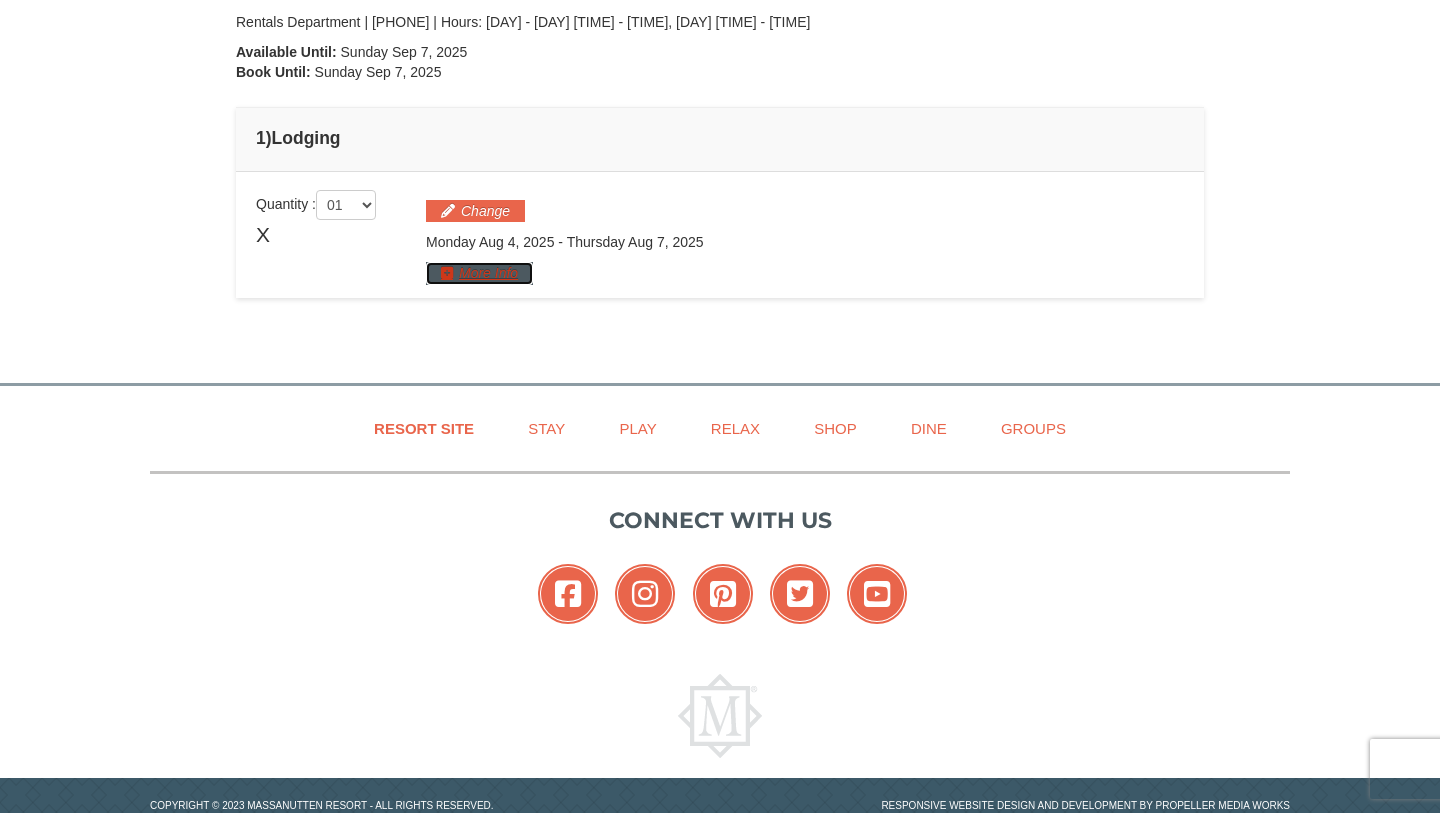click on "More Info" at bounding box center (479, 273) 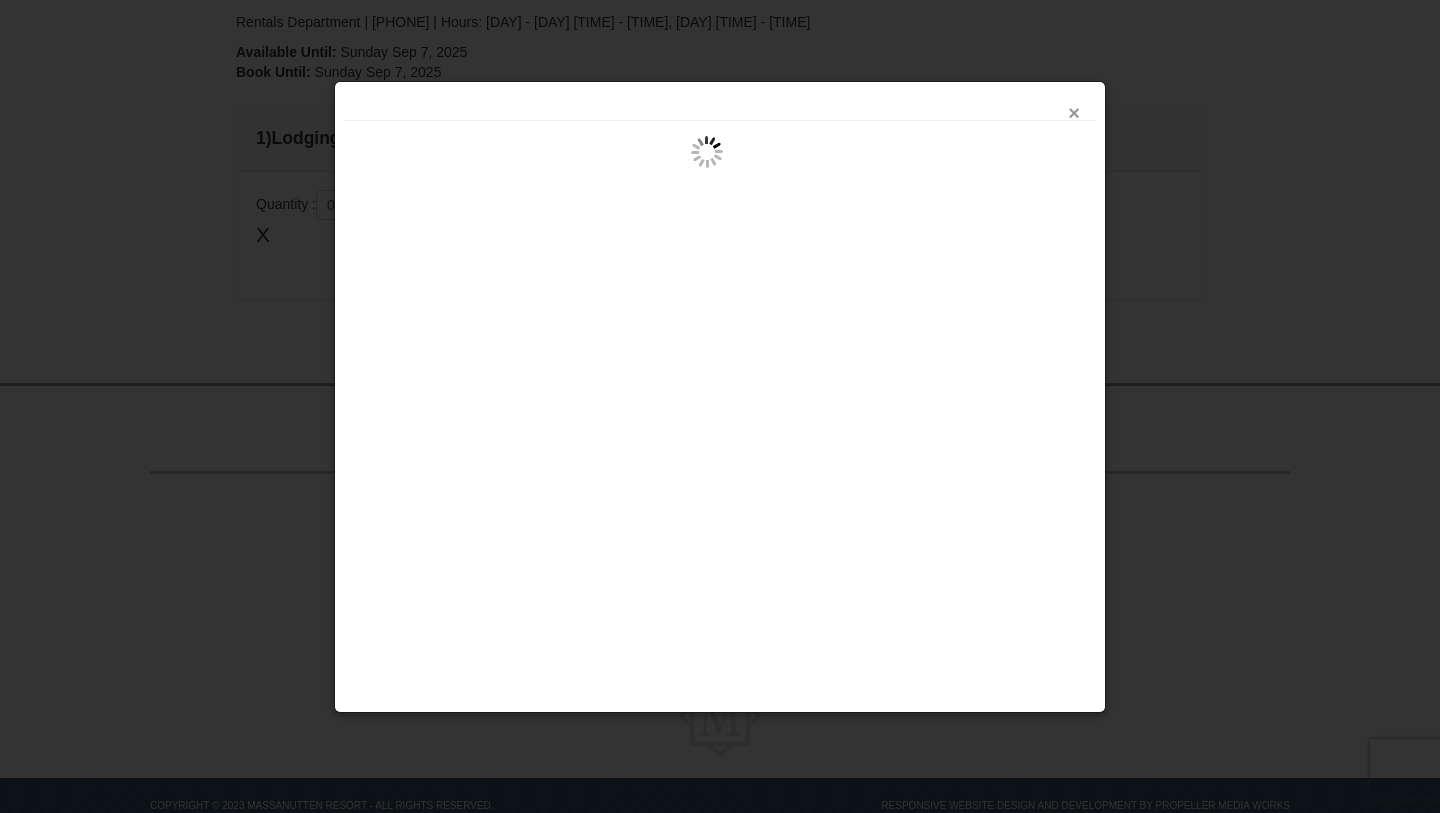 click on "×" at bounding box center (1074, 113) 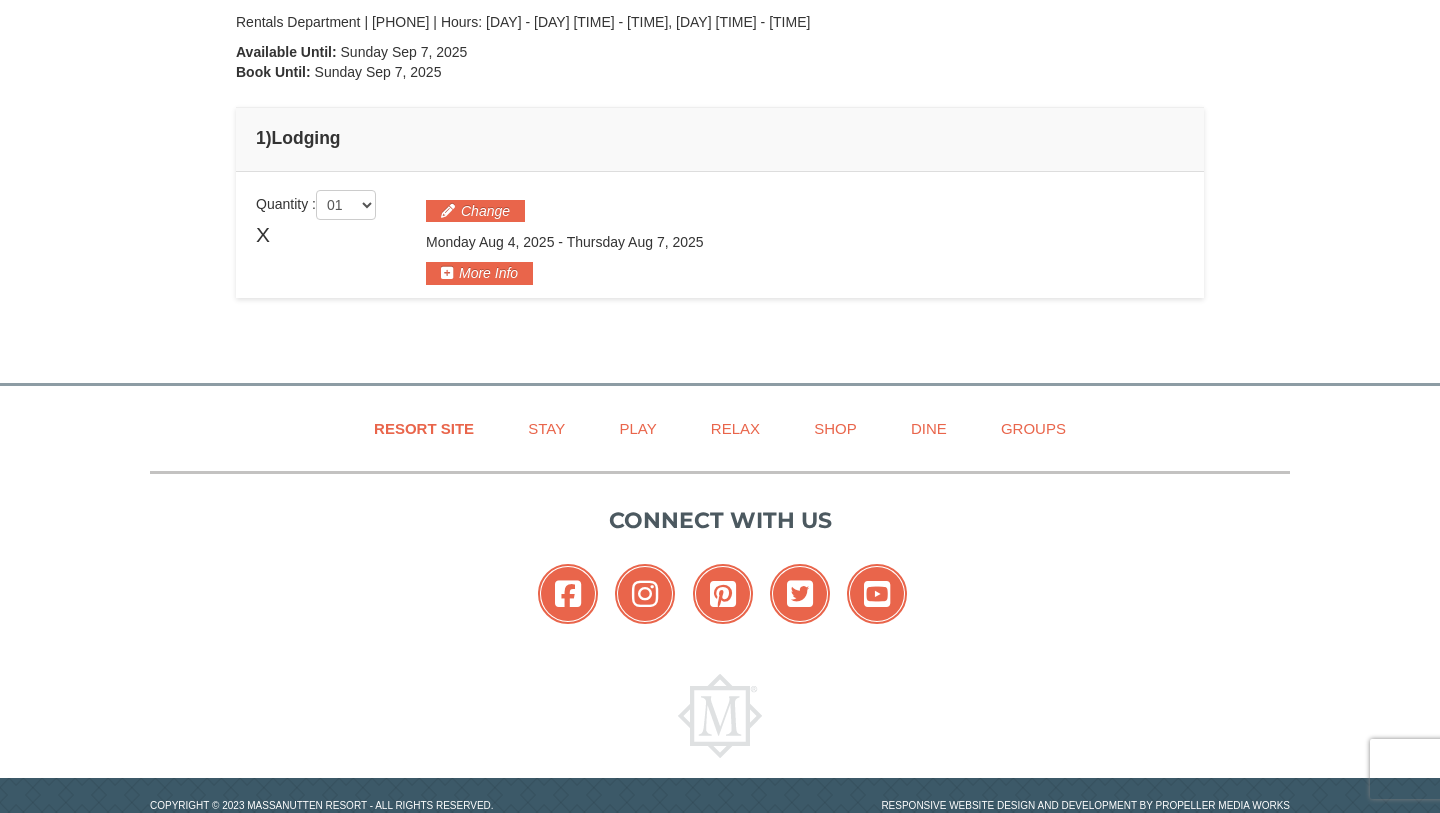 scroll, scrollTop: 0, scrollLeft: 0, axis: both 